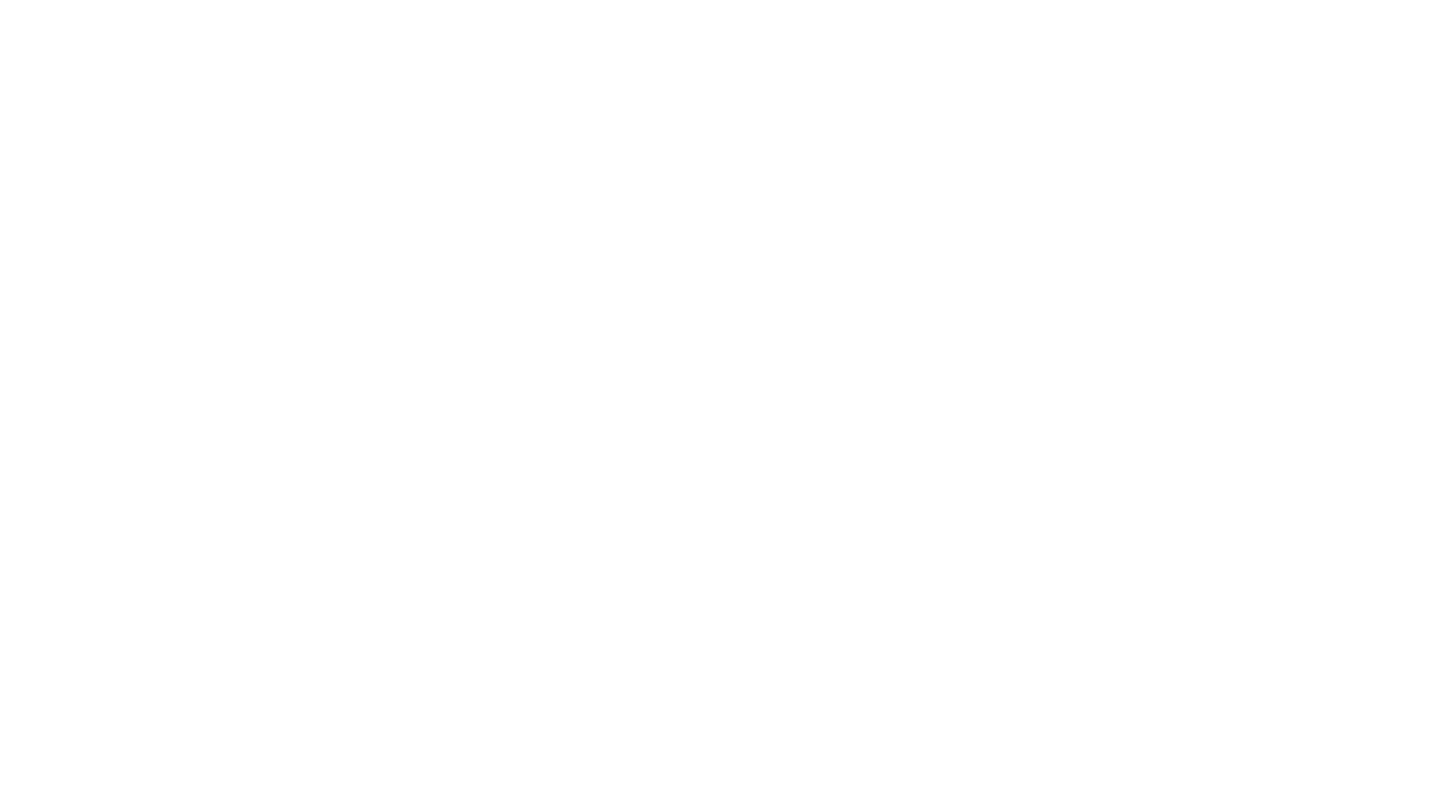 scroll, scrollTop: 0, scrollLeft: 0, axis: both 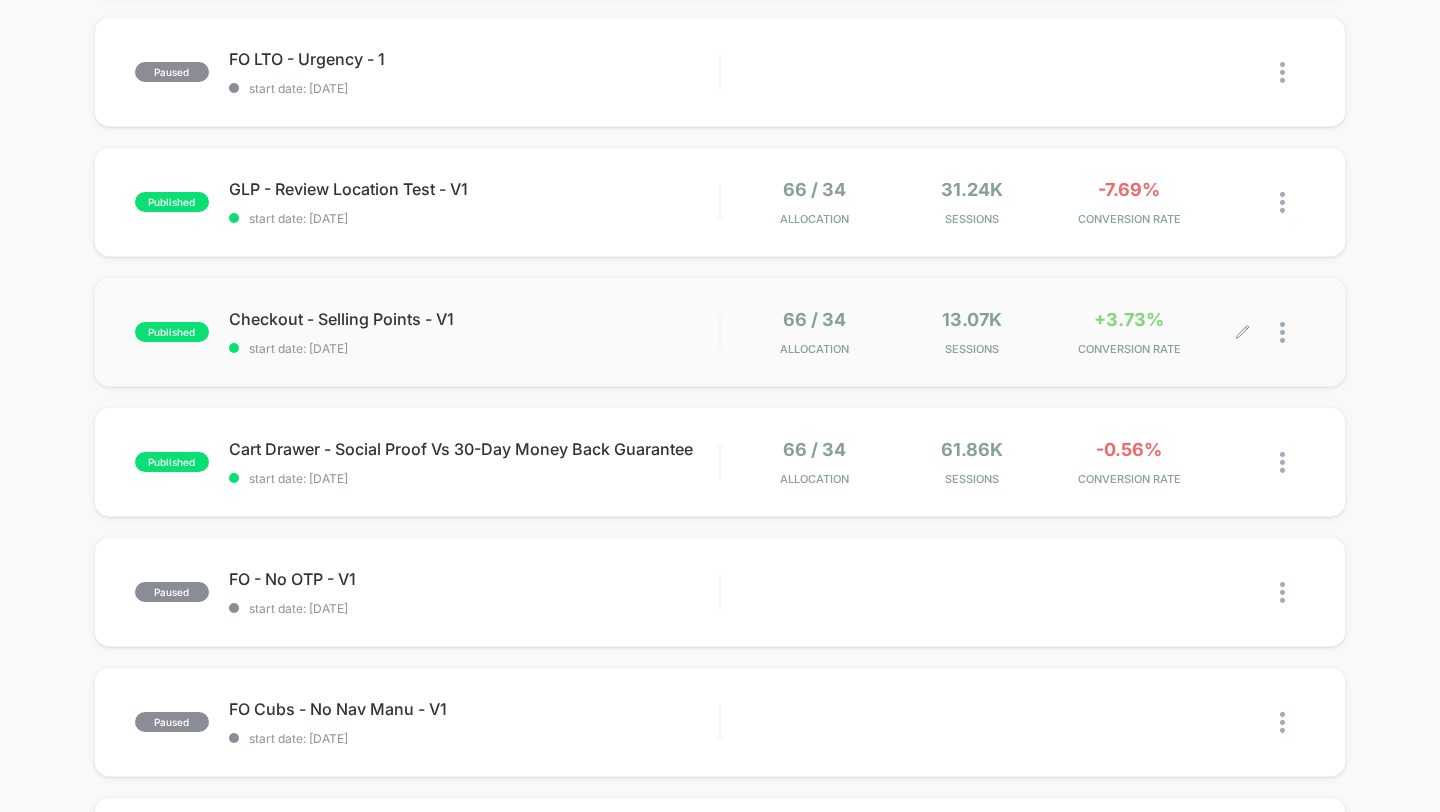 click on "CONVERSION RATE" at bounding box center (1129, 349) 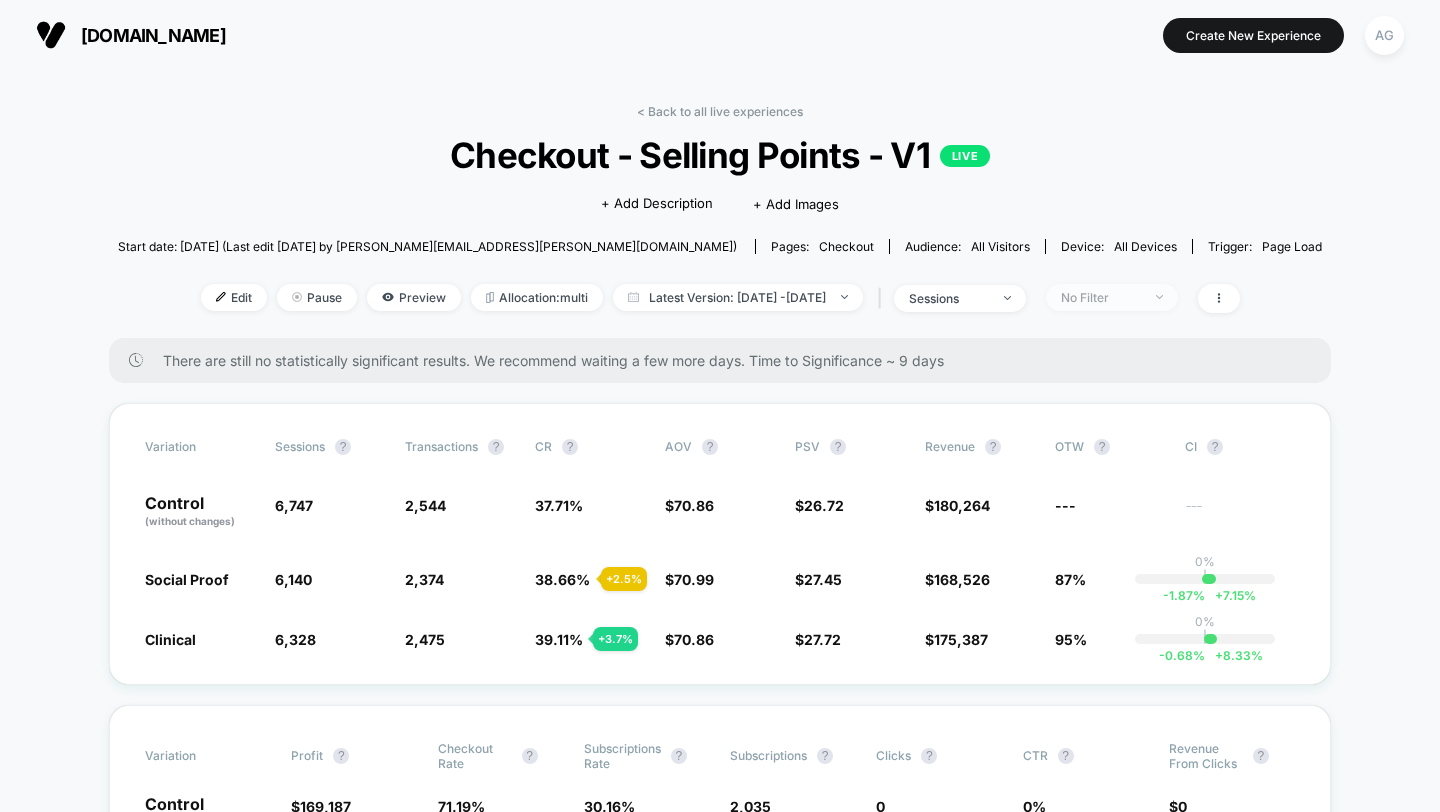 click on "No Filter" at bounding box center [1101, 297] 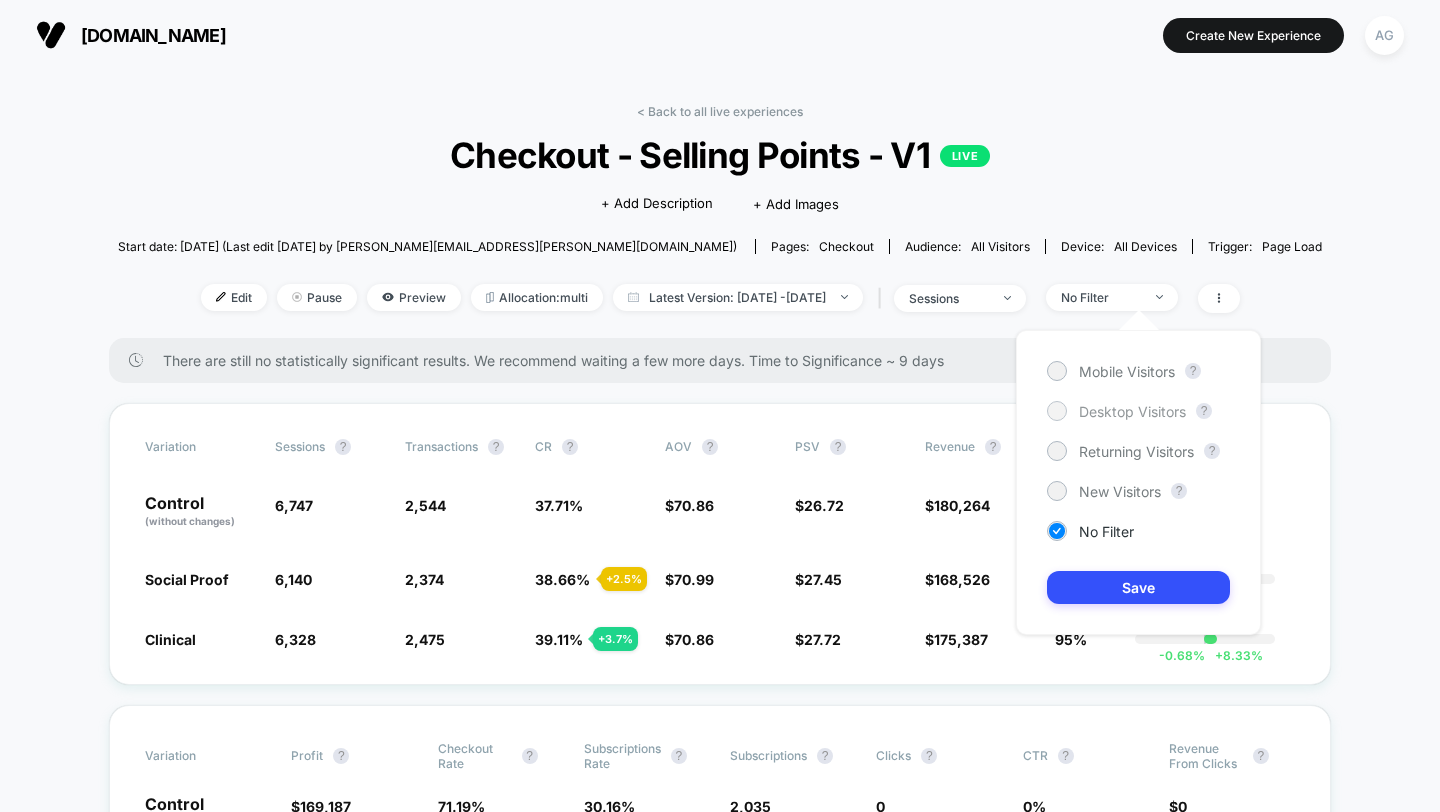 click on "Desktop Visitors" at bounding box center (1132, 411) 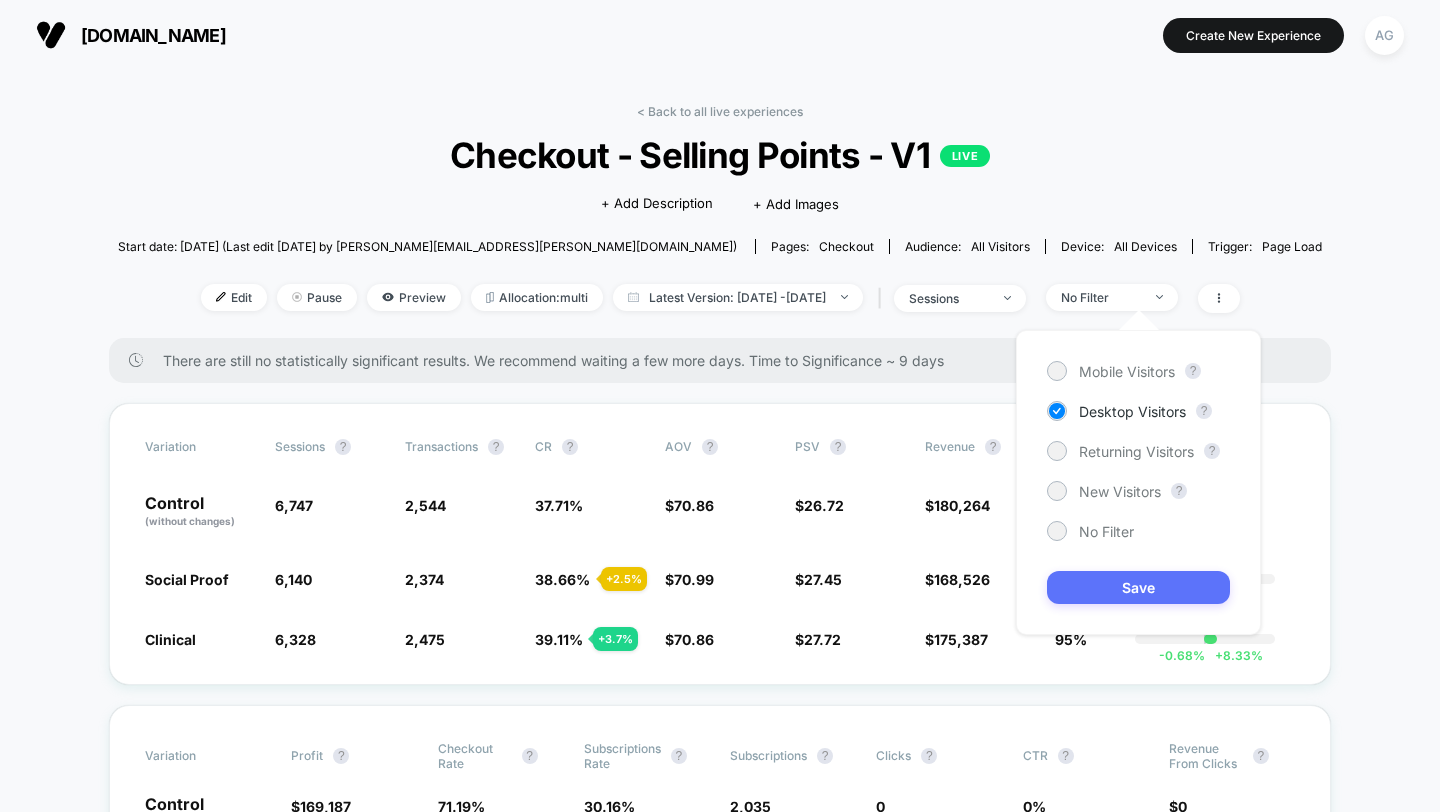 click on "Save" at bounding box center (1138, 587) 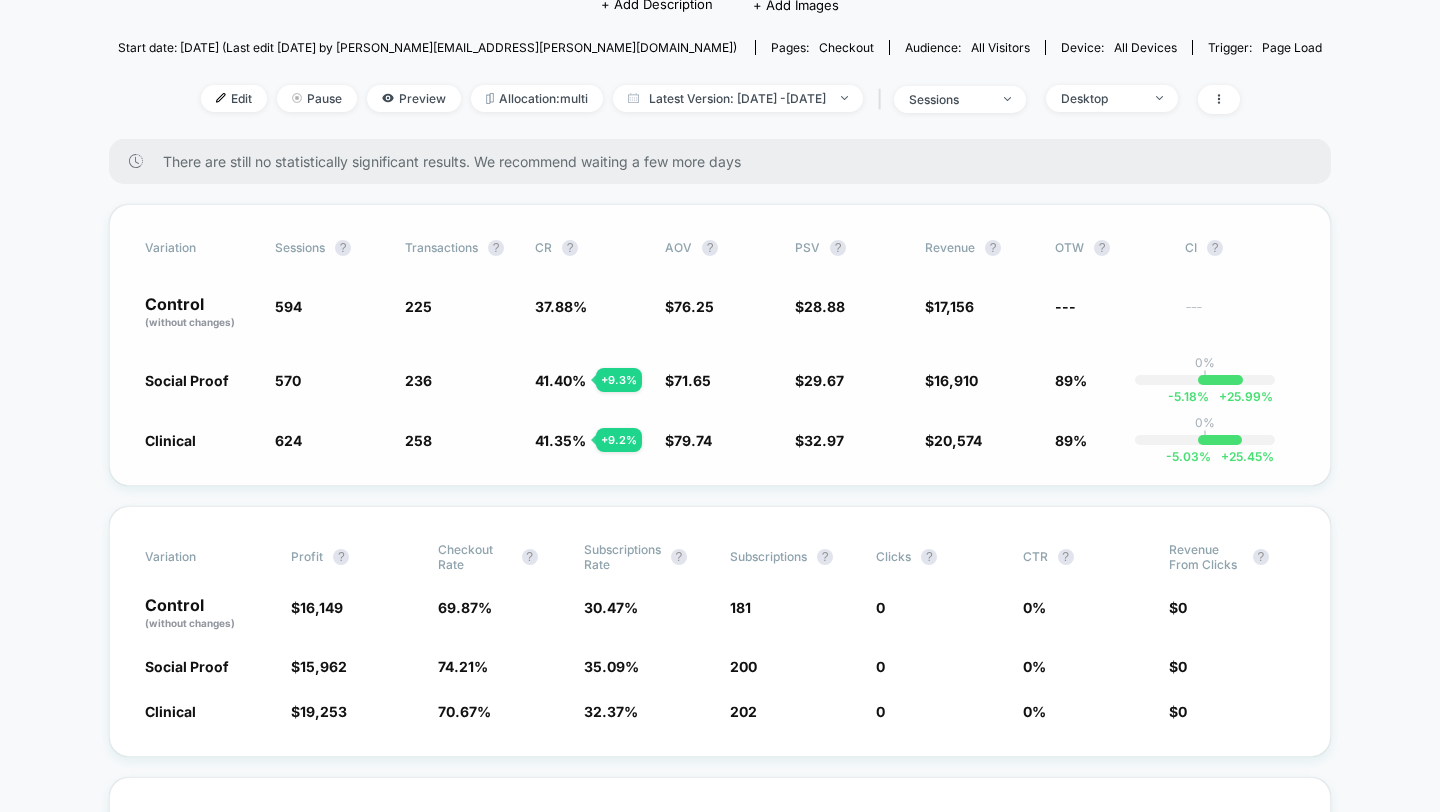 scroll, scrollTop: 140, scrollLeft: 0, axis: vertical 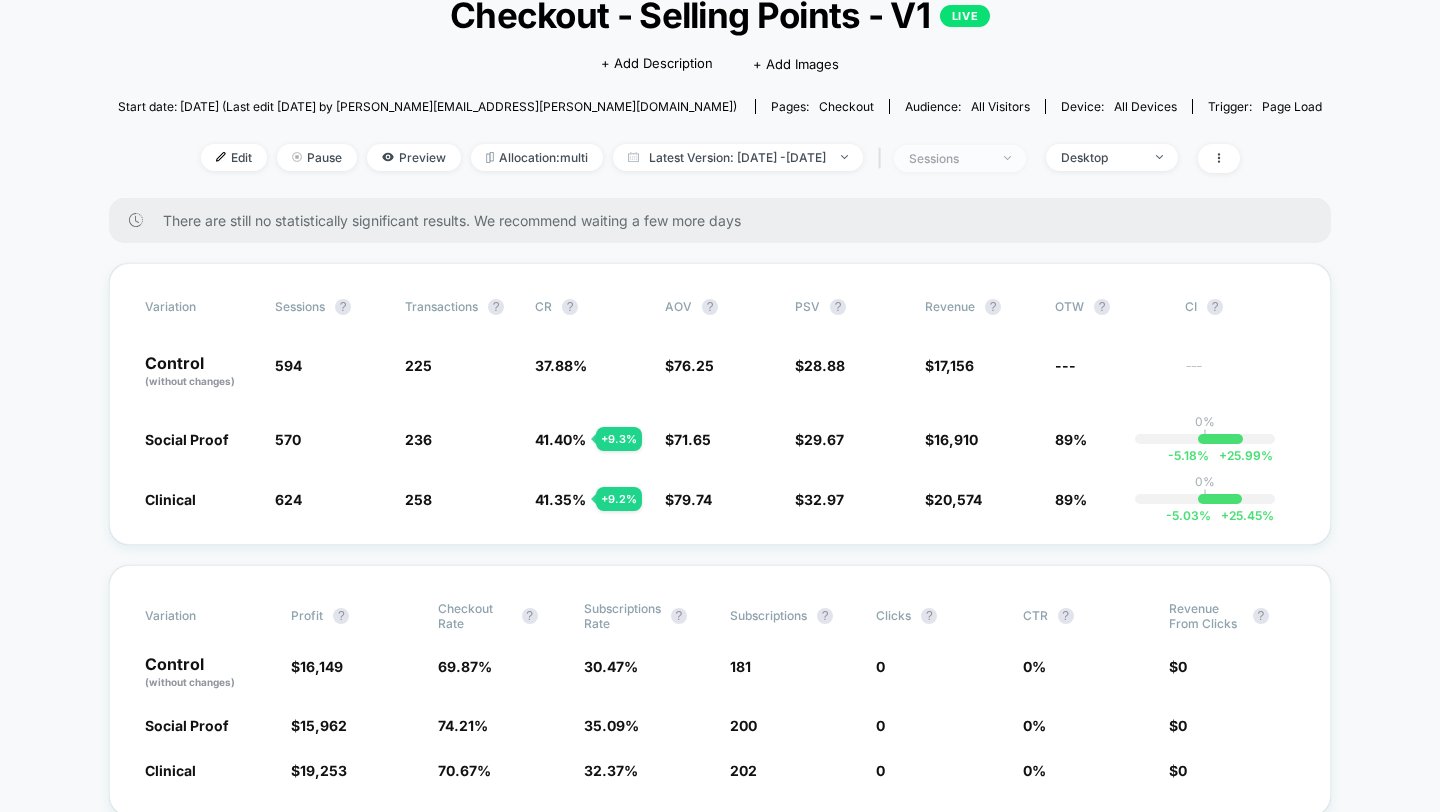 click on "sessions" at bounding box center (949, 158) 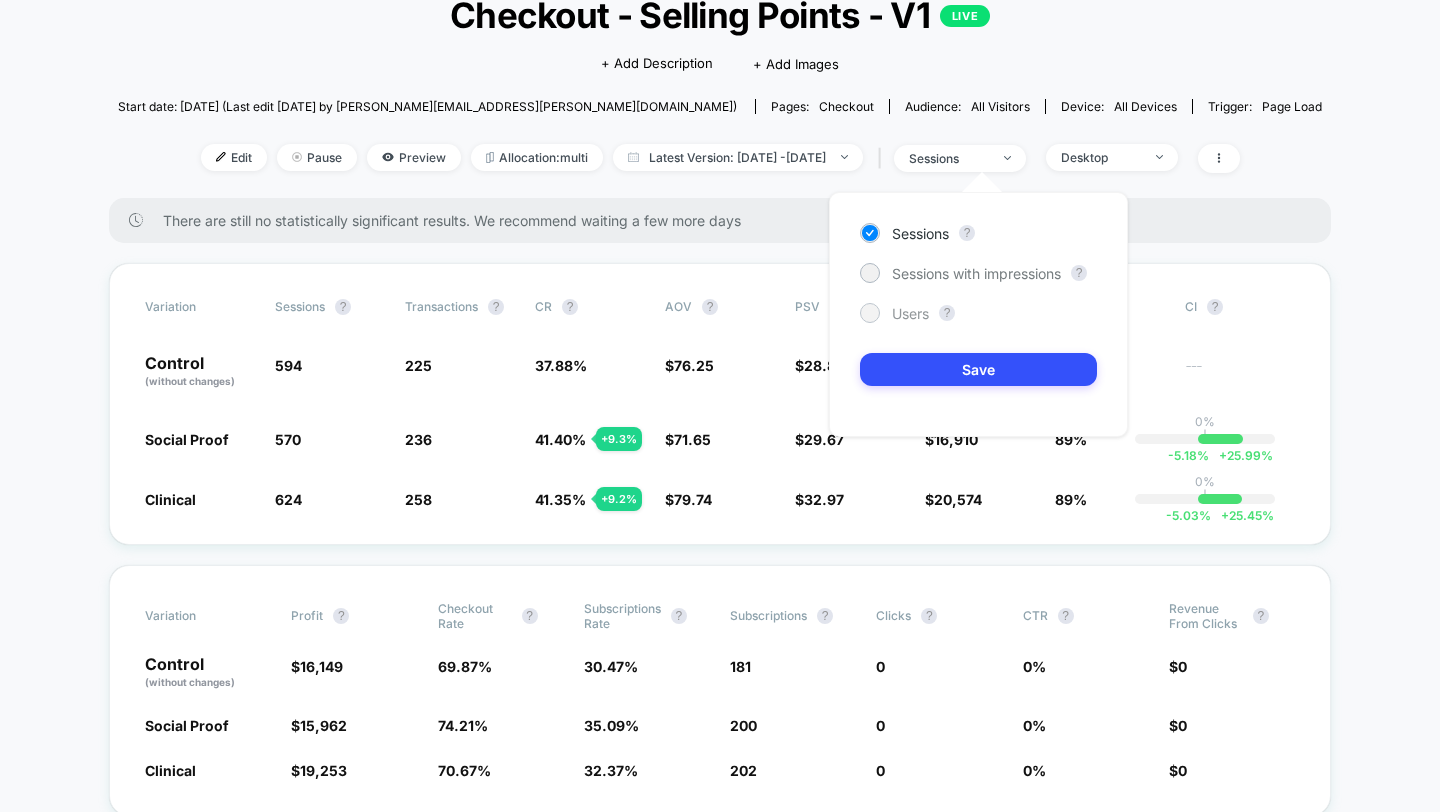 click on "Users" at bounding box center (910, 313) 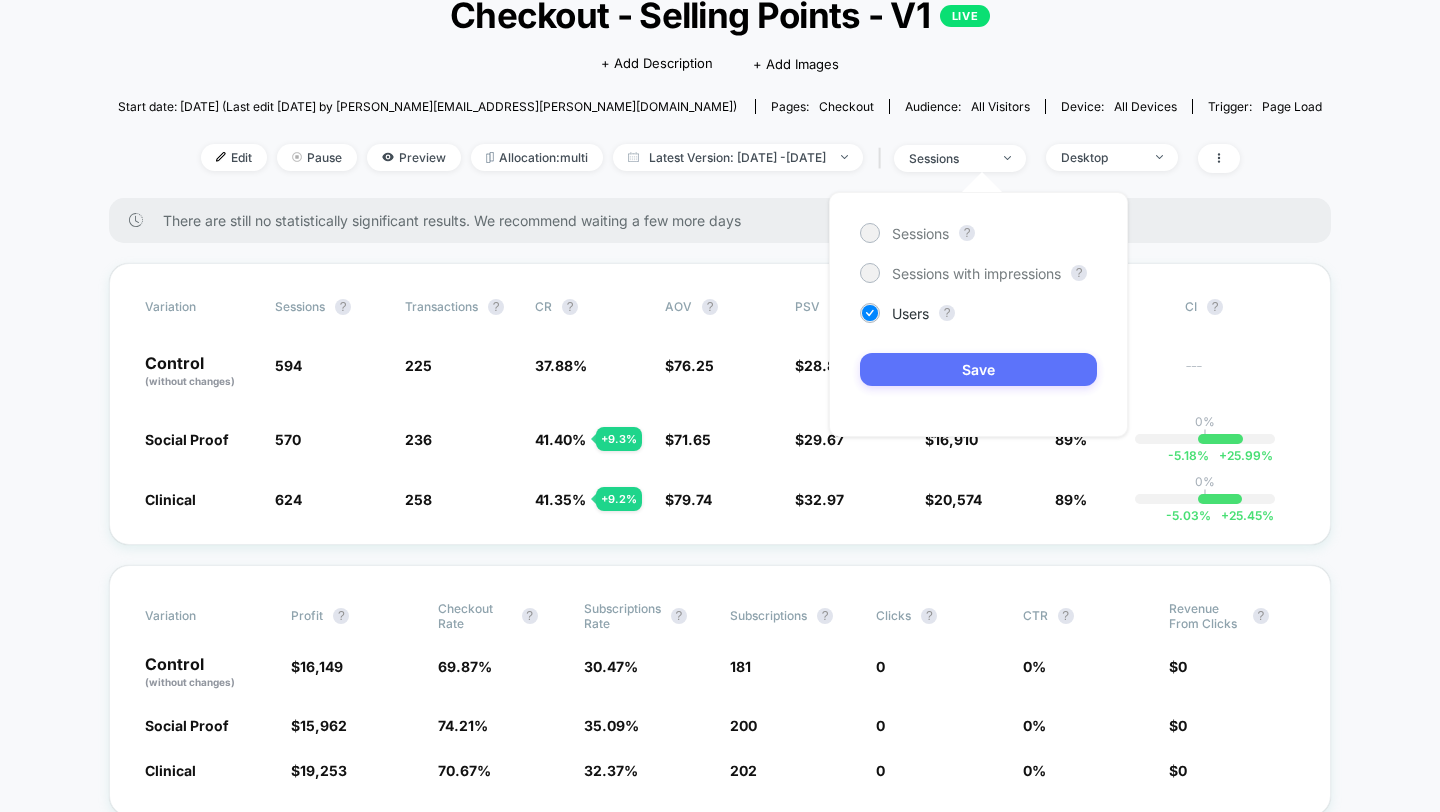 click on "Save" at bounding box center (978, 369) 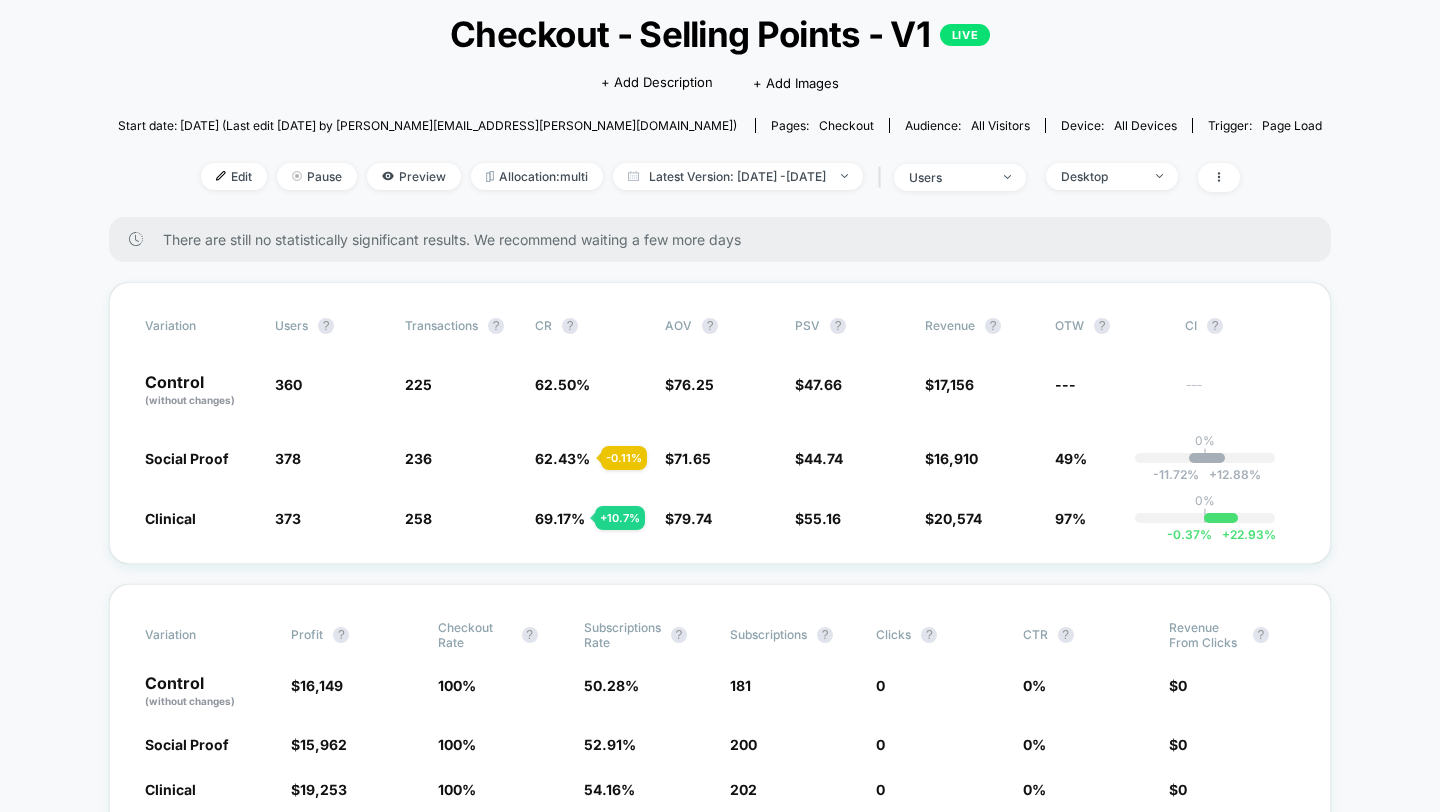scroll, scrollTop: 133, scrollLeft: 0, axis: vertical 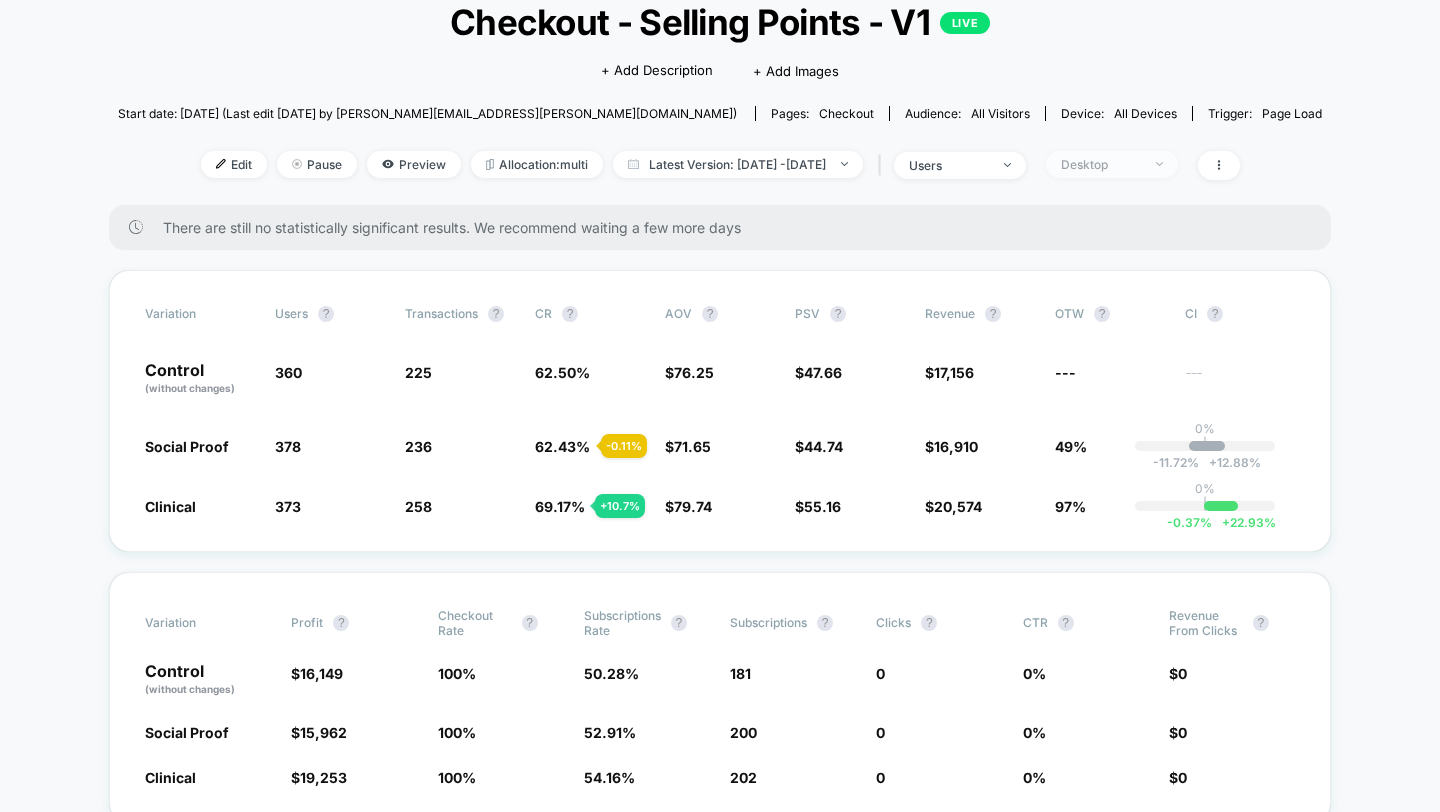 click on "Desktop" at bounding box center [1112, 164] 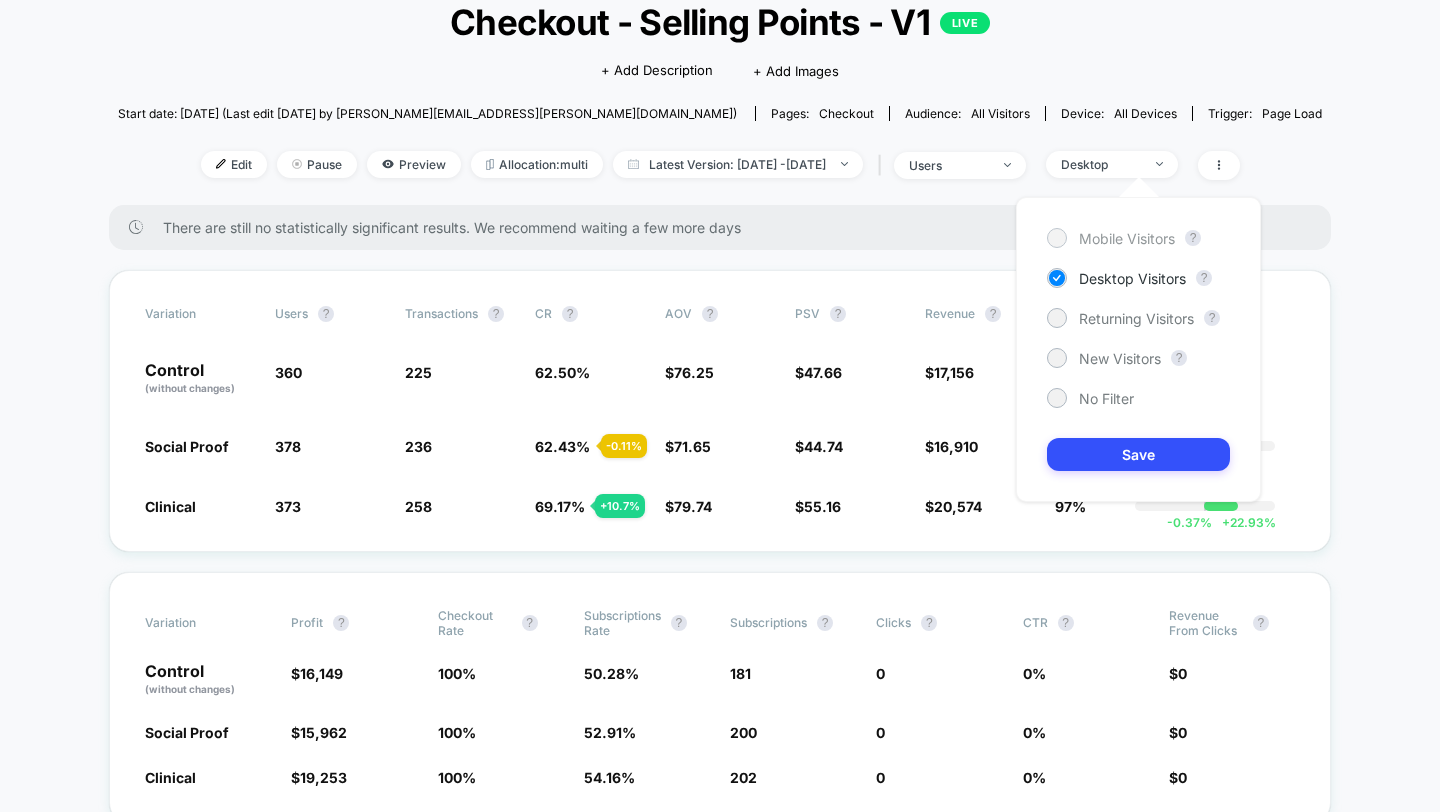 click on "Mobile Visitors" at bounding box center [1127, 238] 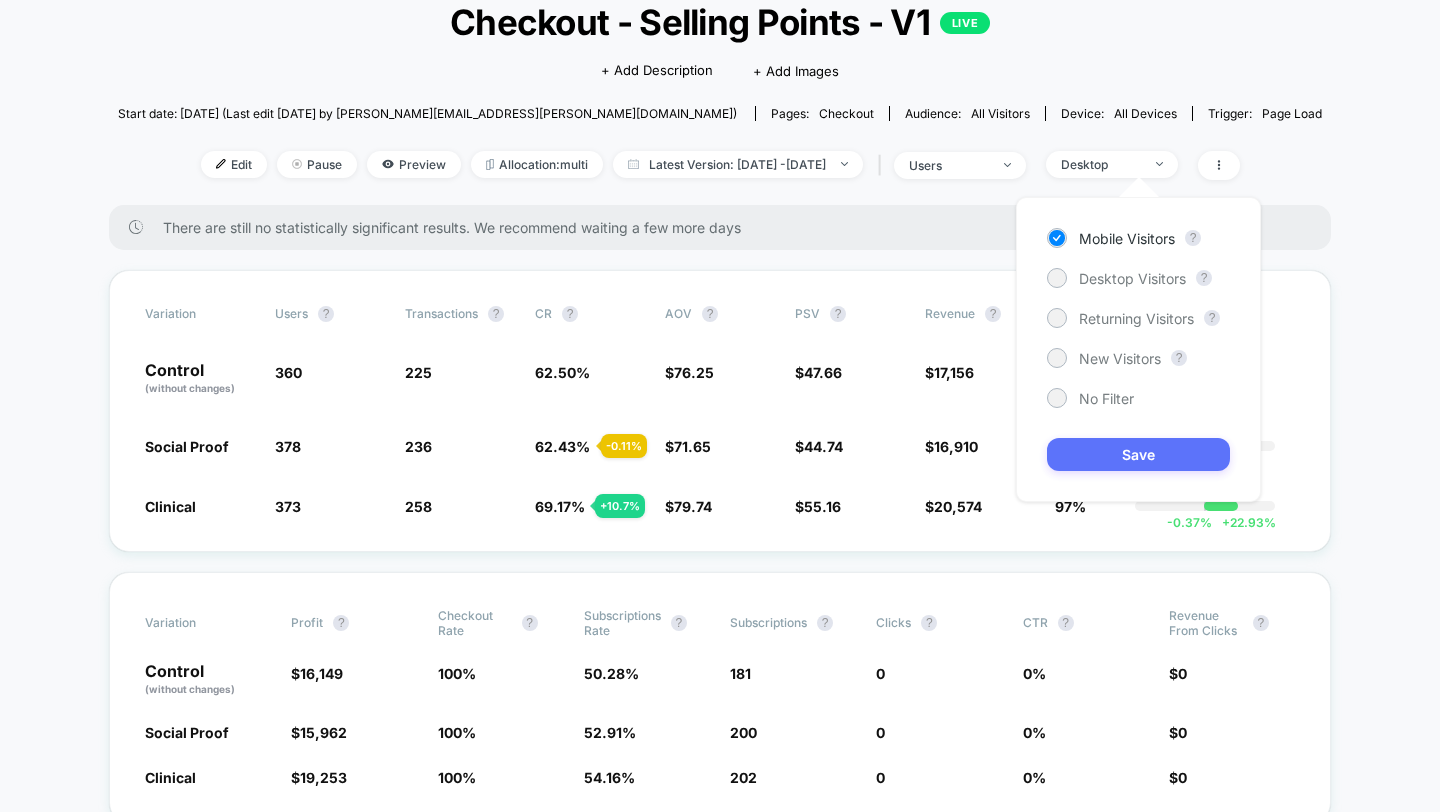 click on "Save" at bounding box center (1138, 454) 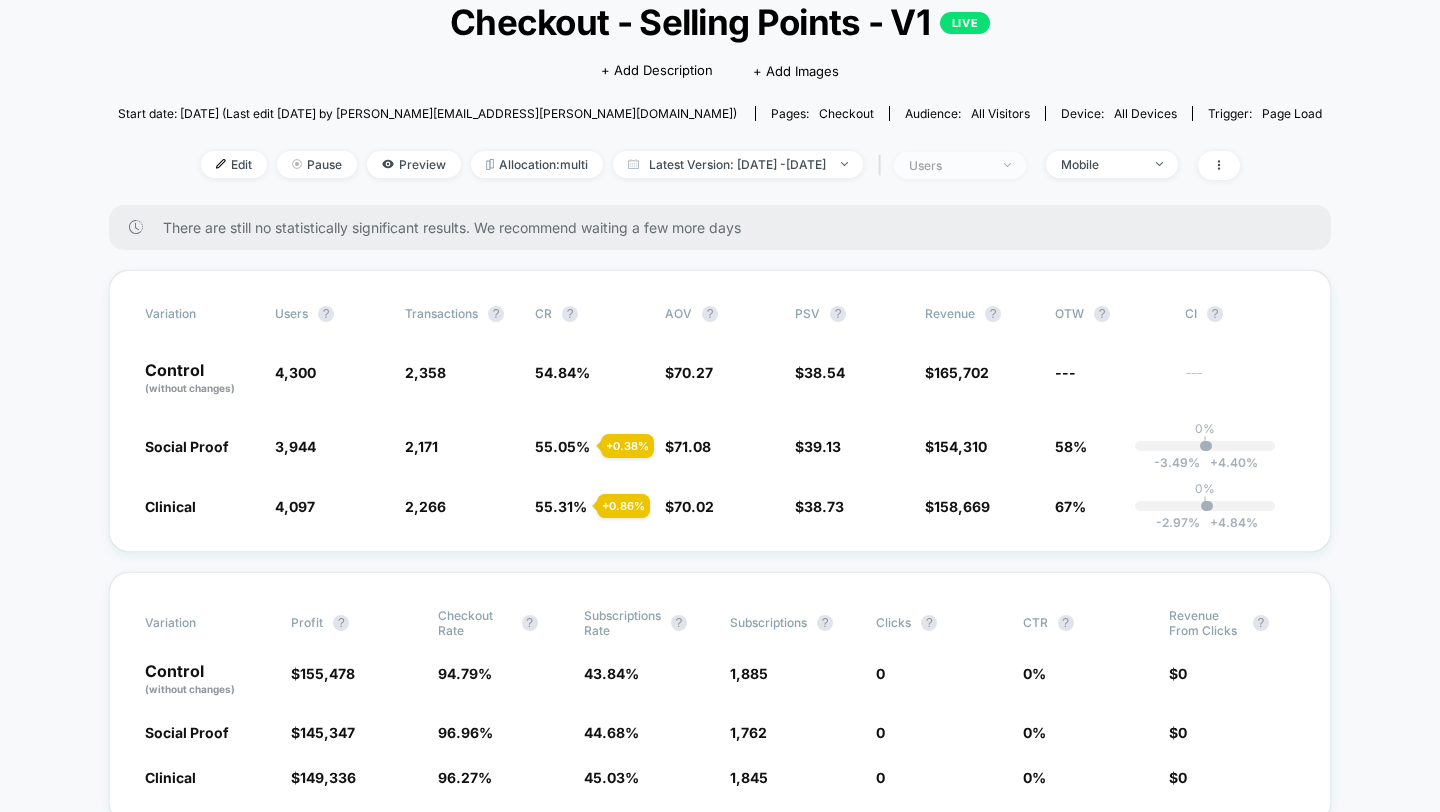 click on "users" at bounding box center [949, 165] 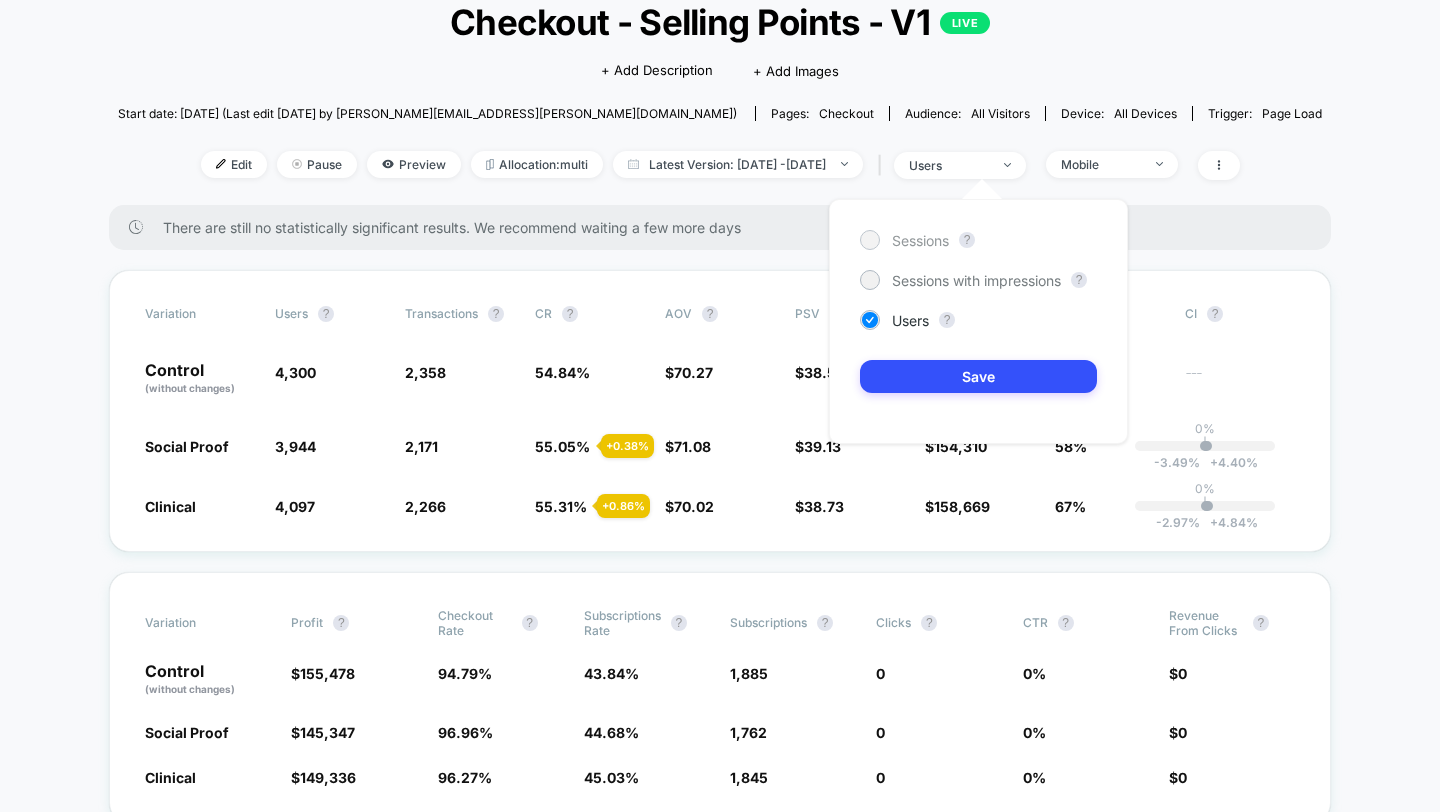 click on "Sessions" at bounding box center (920, 240) 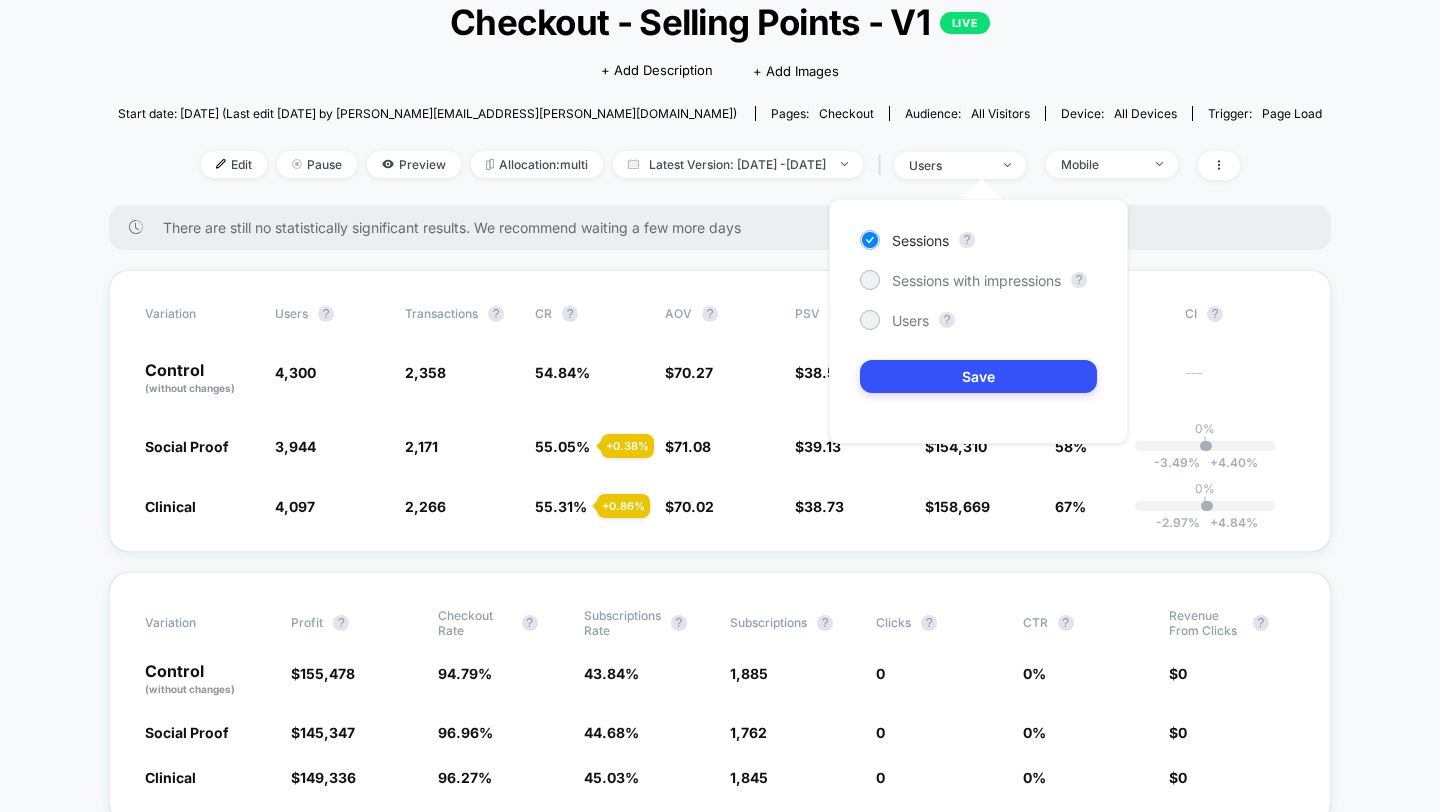 click on "< Back to all live experiences  Checkout - Selling Points - V1 LIVE Click to edit experience details + Add Description + Add Images Start date: [DATE] (Last edit [DATE] by [PERSON_NAME][EMAIL_ADDRESS][PERSON_NAME][DOMAIN_NAME]) Pages: checkout Audience: All Visitors Device: all devices Trigger: Page Load Edit Pause  Preview Allocation:  multi Latest Version:     [DATE]    -    [DATE] |   users   Mobile There are still no statistically significant results. We recommend waiting a few more days Variation users ? Transactions ? CR ? AOV ? PSV ? Revenue ? OTW ? CI ? Control (without changes) 4,300 2,358 54.84 % $ 70.27 $ 38.54 $ 165,702 --- --- Social Proof 3,944 - 8.3 % 2,171 + 0.38 % 55.05 % + 0.38 % $ 71.08 + 1.1 % $ 39.13 + 1.5 % $ 154,310 + 1.5 % 58% 0% | -3.49 % + 4.40 % Clinical  4,097 - 4.7 % 2,266 + 0.86 % 55.31 % + 0.86 % $ 70.02 - 0.36 % $ 38.73 + 0.50 % $ 158,669 + 0.50 % 67% 0% | -2.97 % + 4.84 % Variation Profit ? Checkout Rate ? Subscriptions Rate ? Subscriptions ? Clicks ? CTR ? Revenue From Clicks ? Control" at bounding box center [720, 3690] 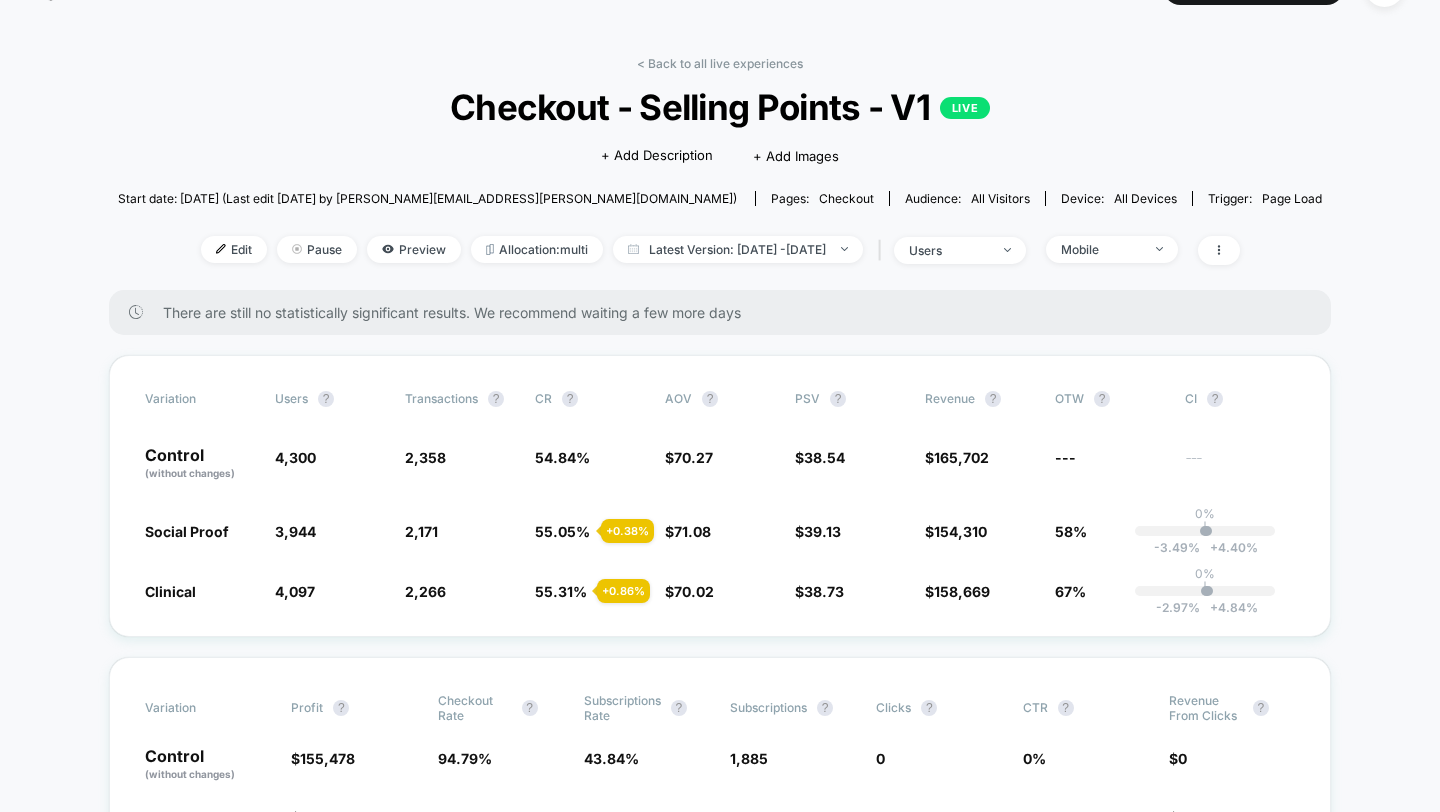 scroll, scrollTop: 24, scrollLeft: 0, axis: vertical 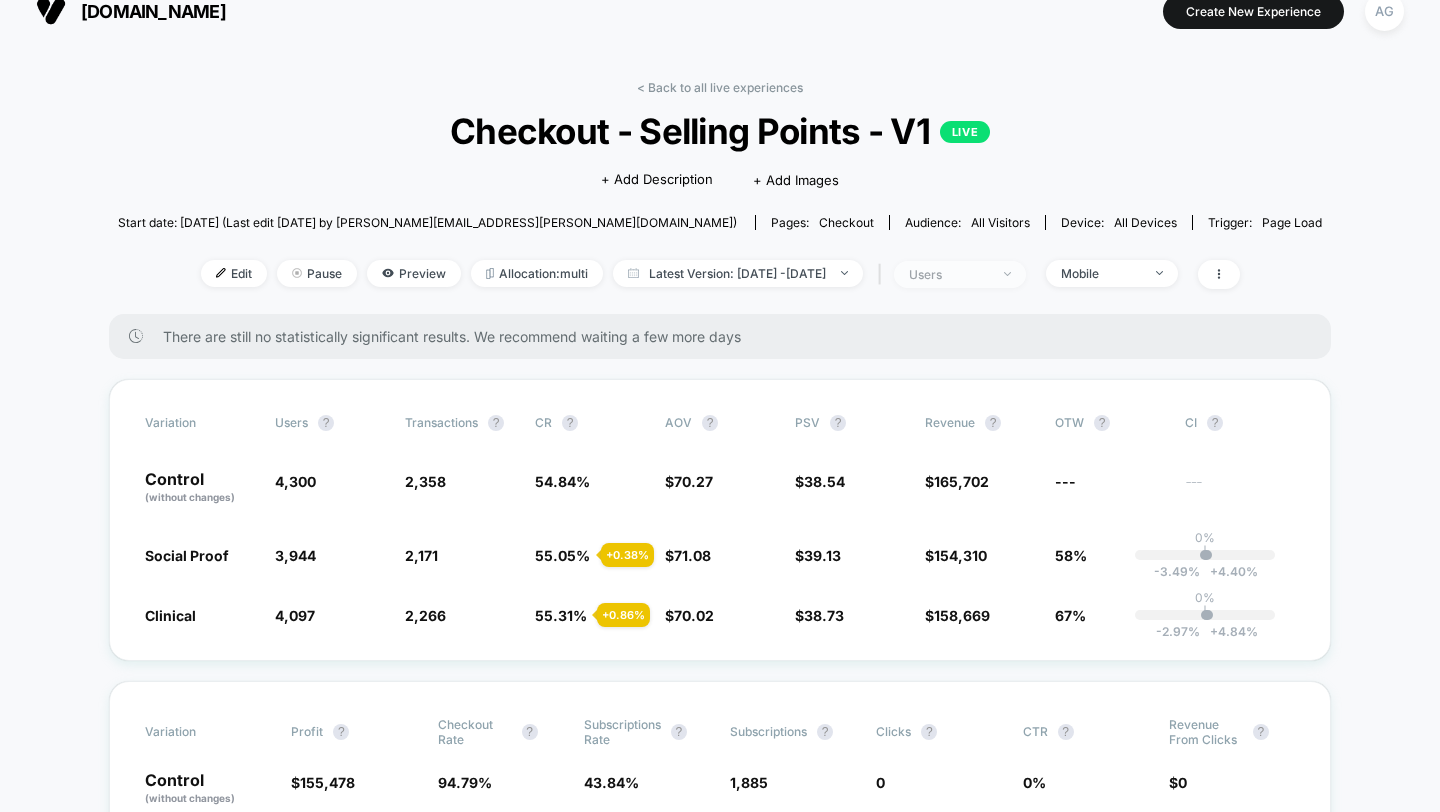 click on "users" at bounding box center [949, 274] 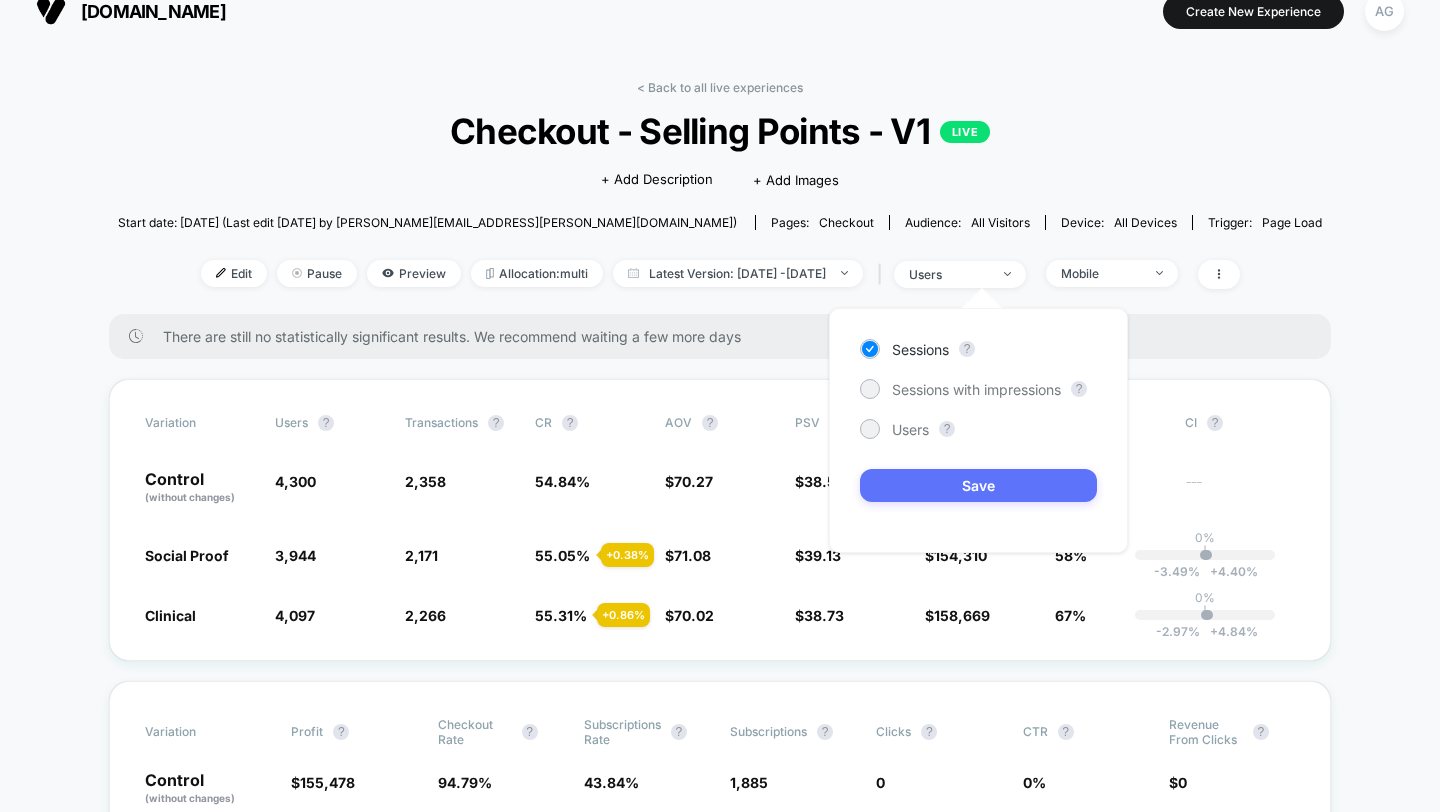 click on "Save" at bounding box center (978, 485) 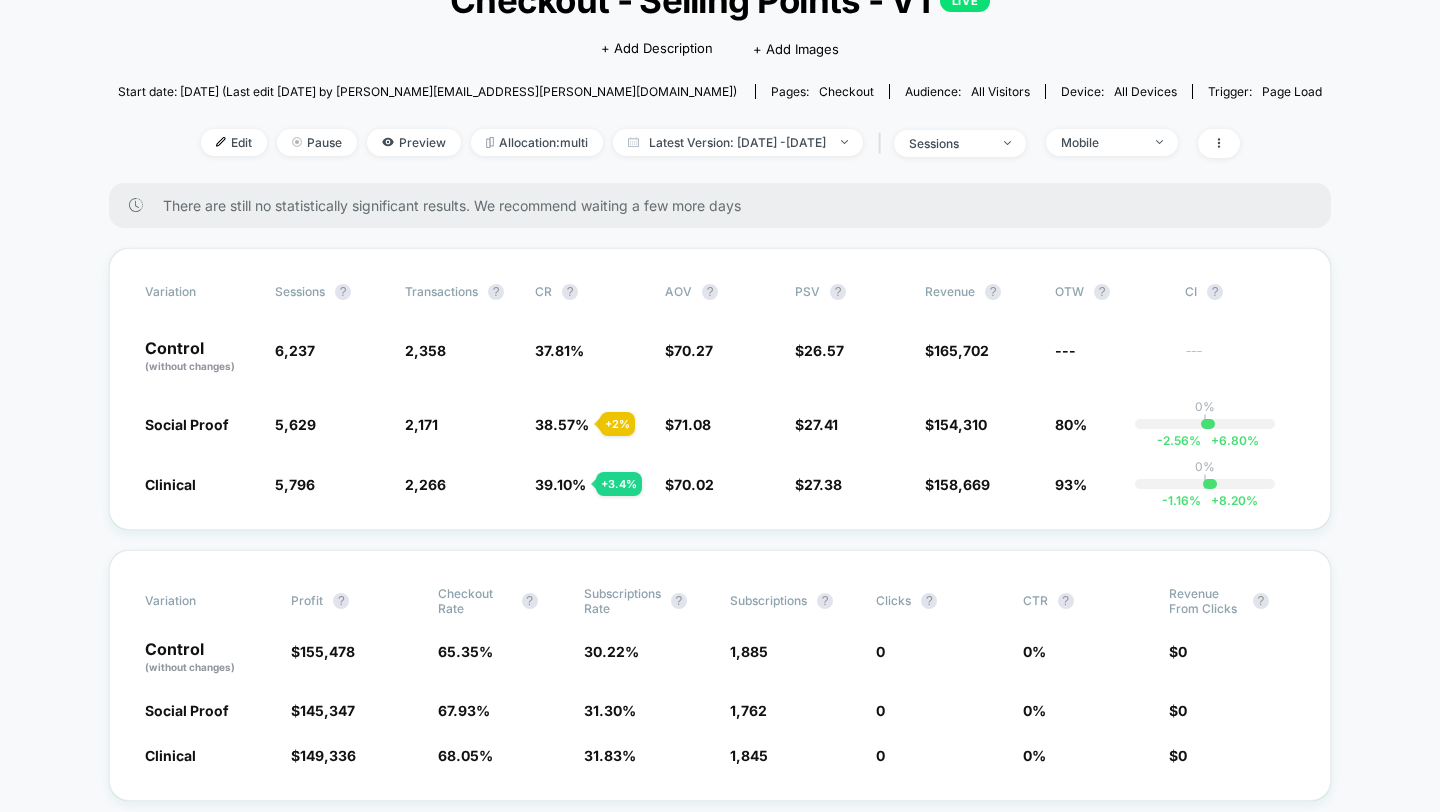 scroll, scrollTop: 177, scrollLeft: 0, axis: vertical 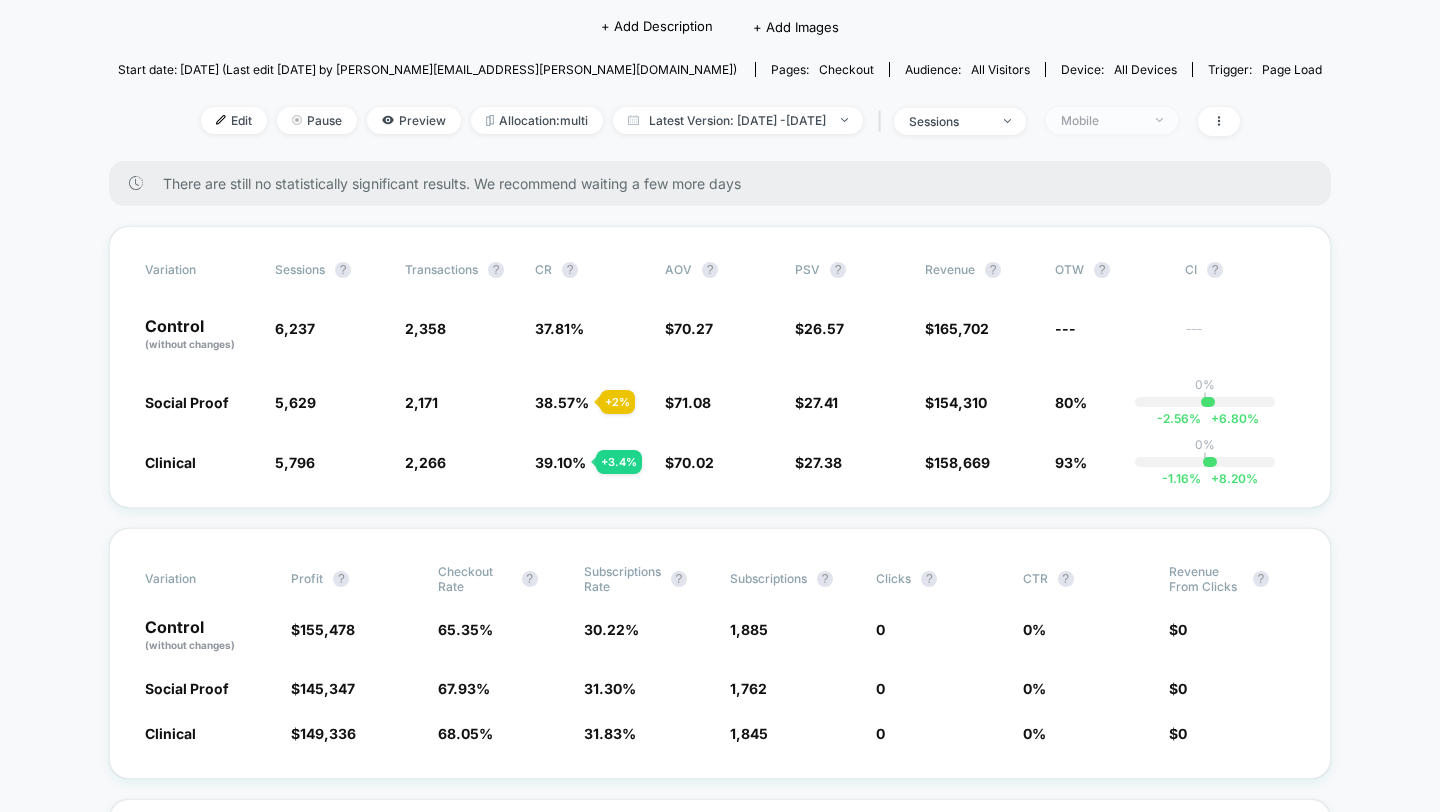 click on "Mobile" at bounding box center (1101, 120) 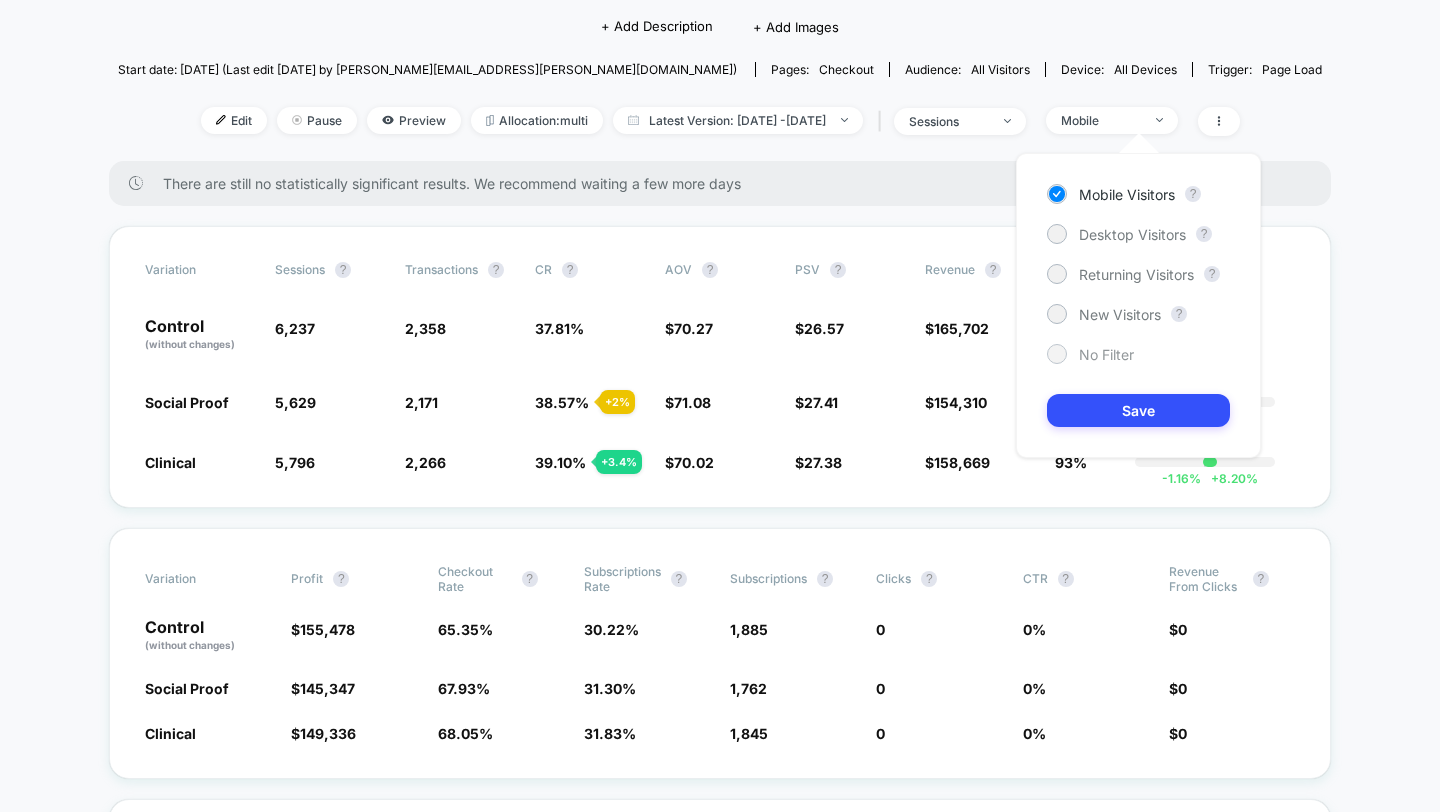 click on "No Filter" at bounding box center (1106, 354) 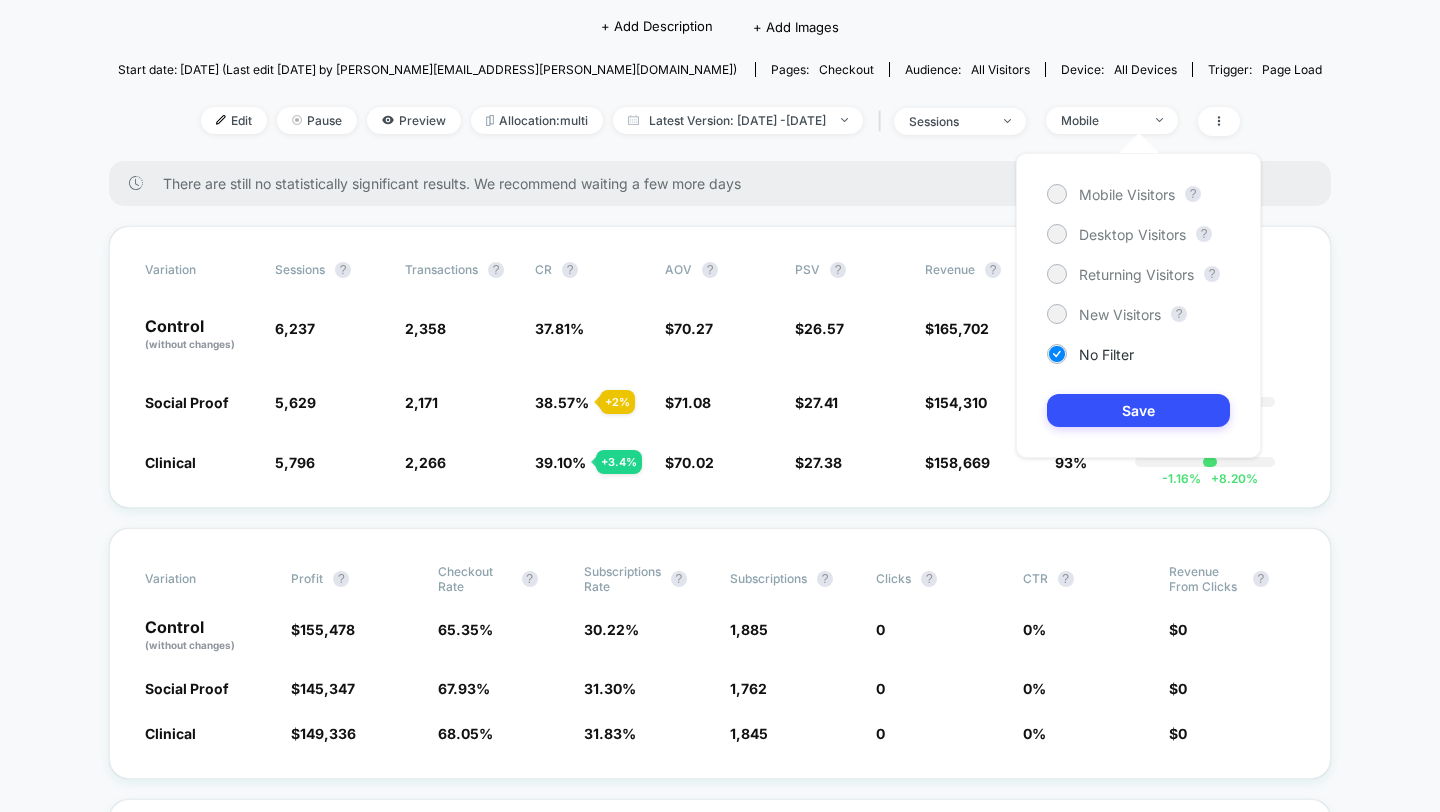 click on "Mobile Visitors ? Desktop Visitors ? Returning Visitors ? New Visitors ? No Filter Save" at bounding box center [1138, 305] 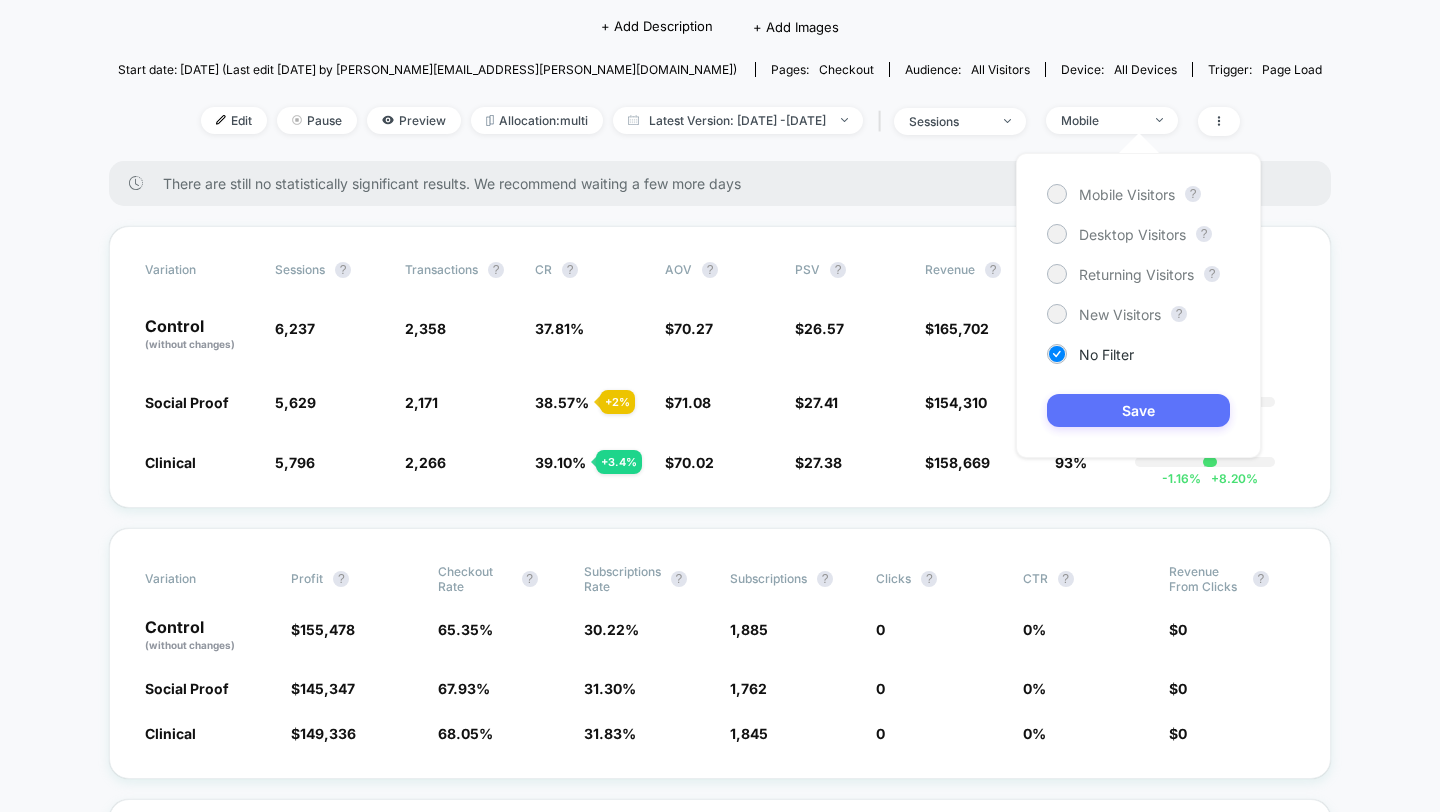 click on "Save" at bounding box center (1138, 410) 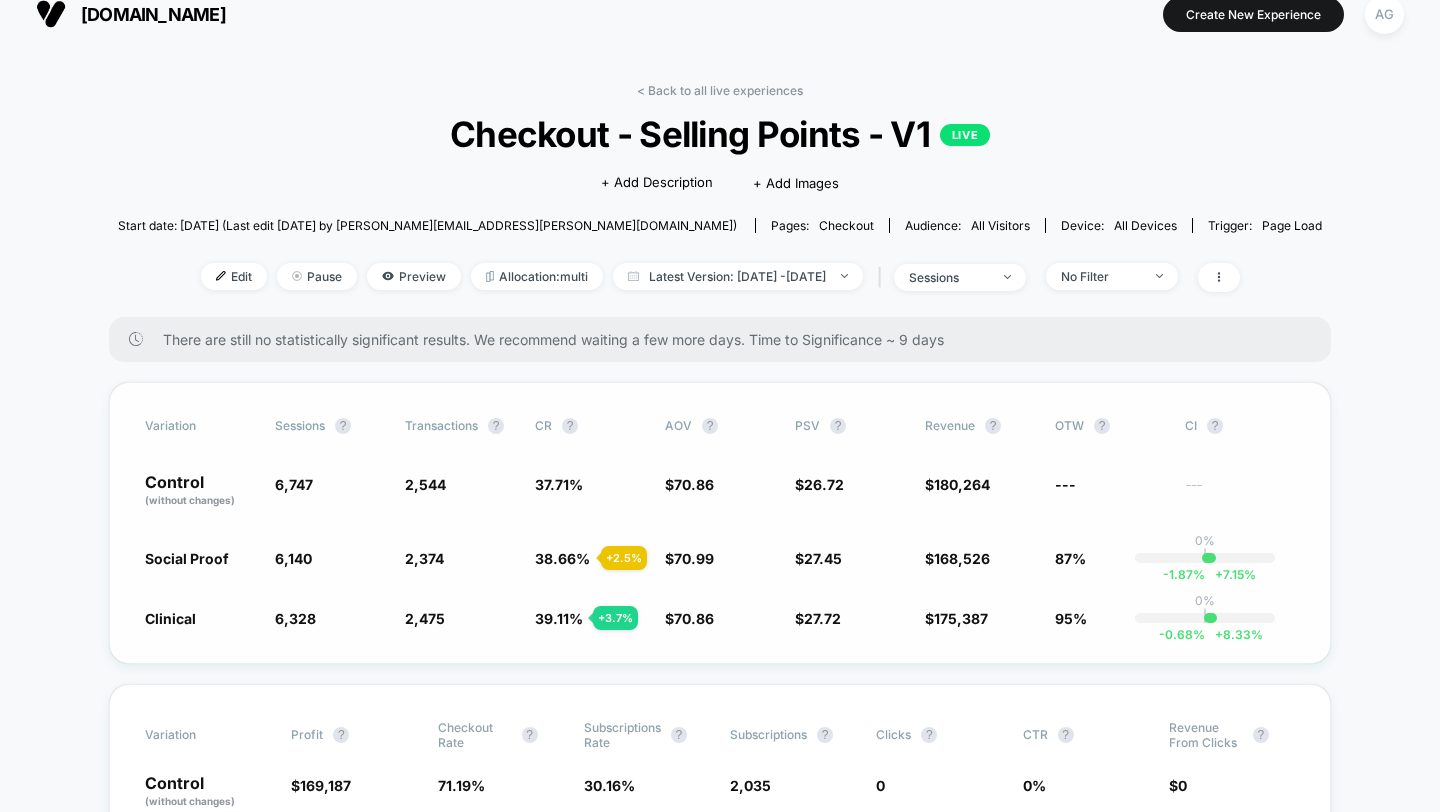 scroll, scrollTop: 0, scrollLeft: 0, axis: both 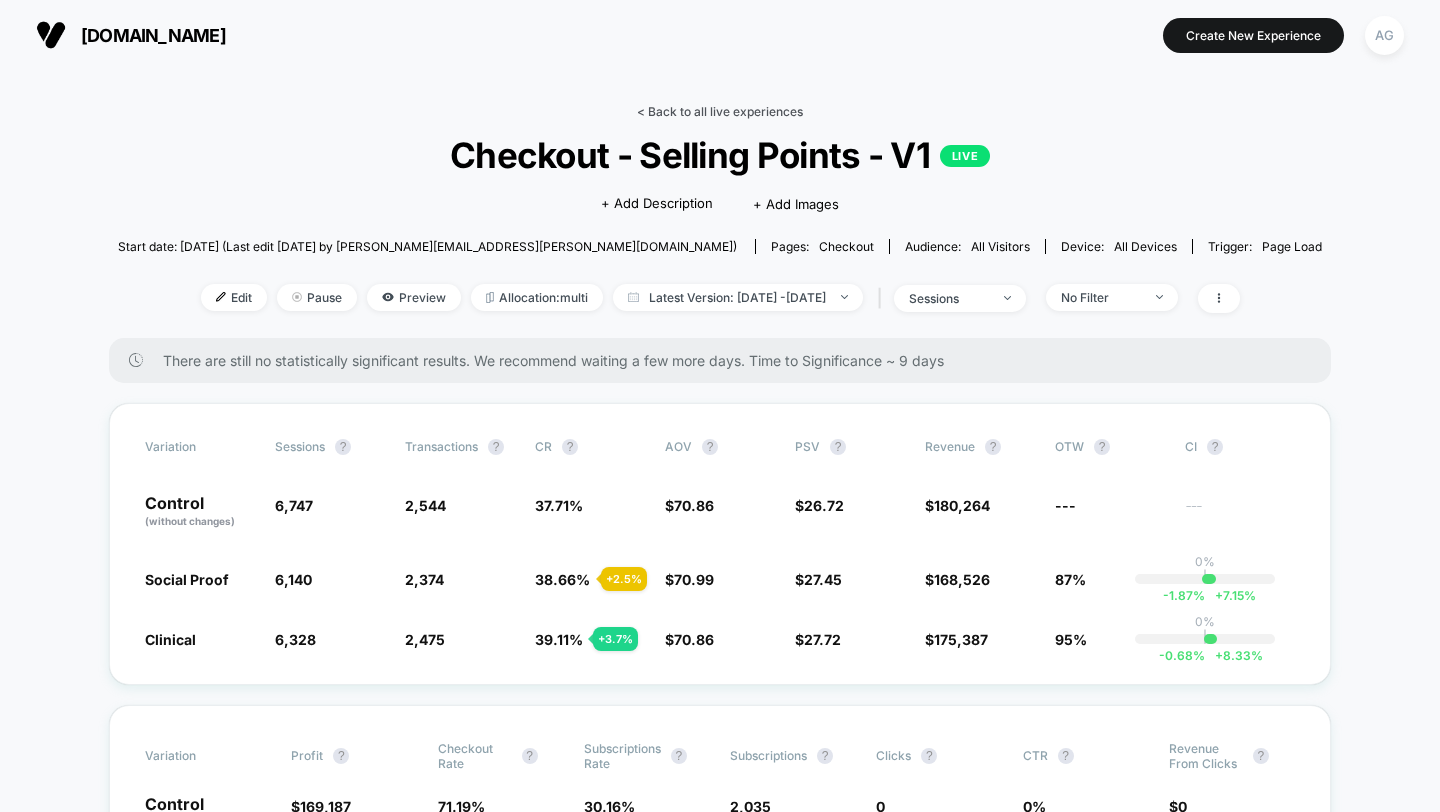 click on "< Back to all live experiences" at bounding box center (720, 111) 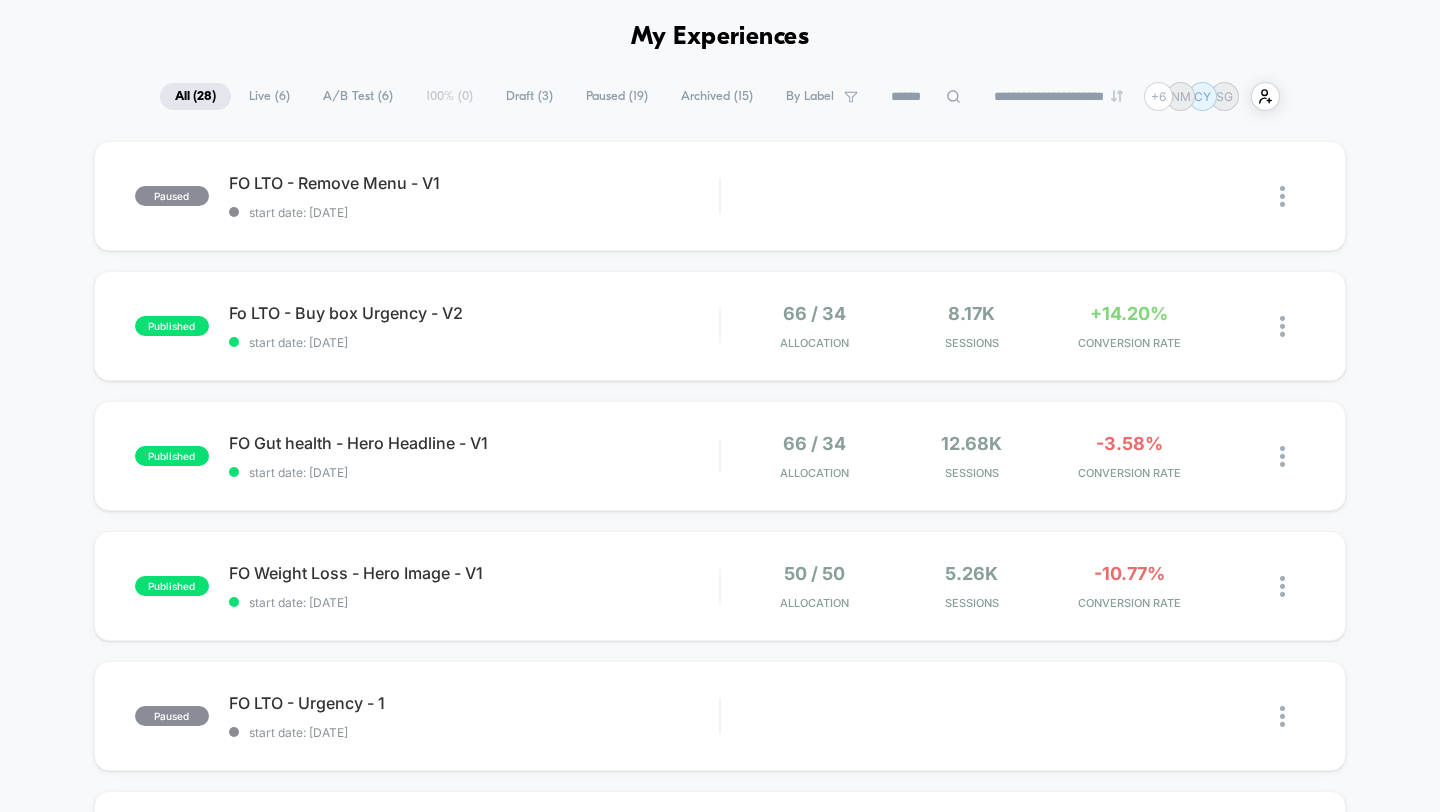 scroll, scrollTop: 75, scrollLeft: 0, axis: vertical 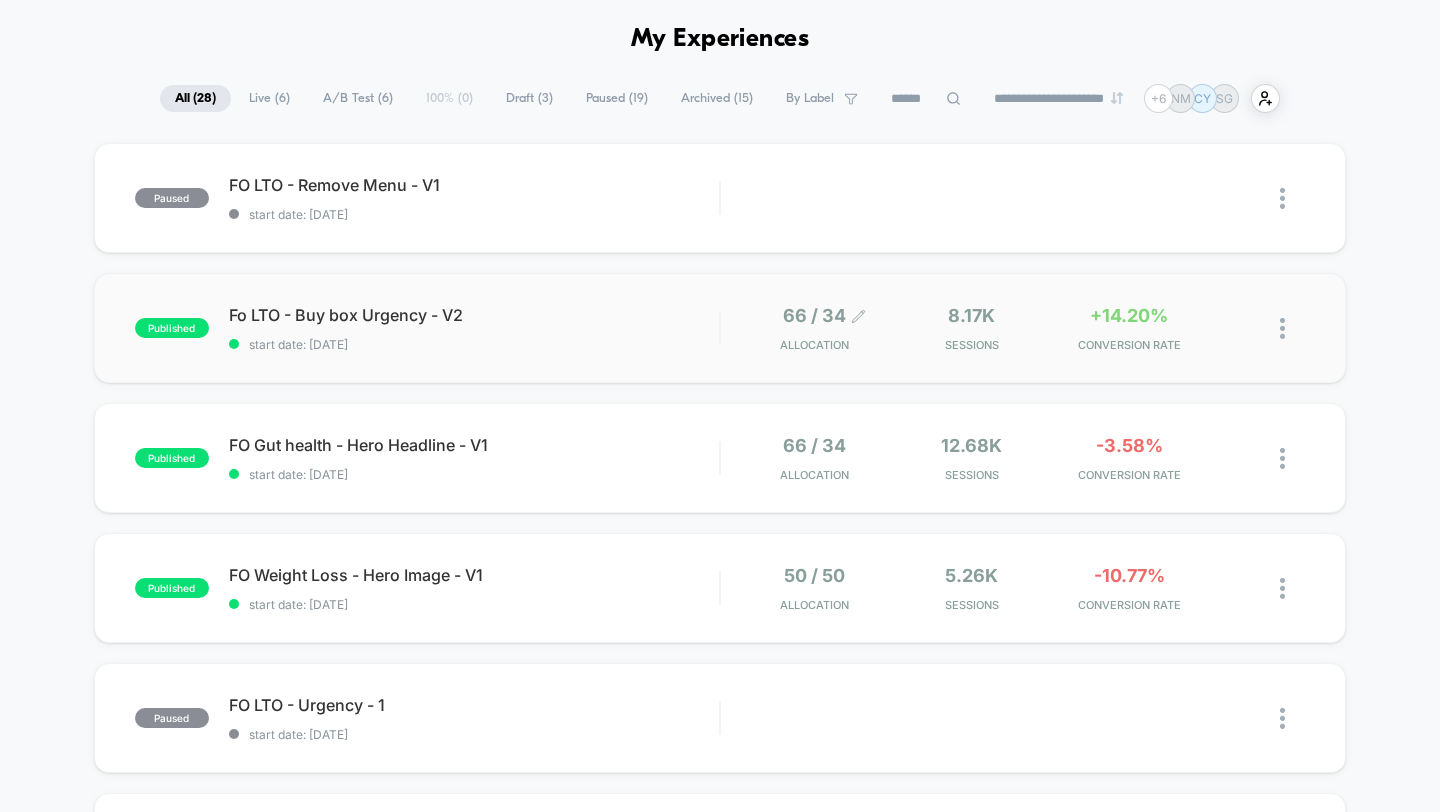 click on "66 / 34" at bounding box center [814, 315] 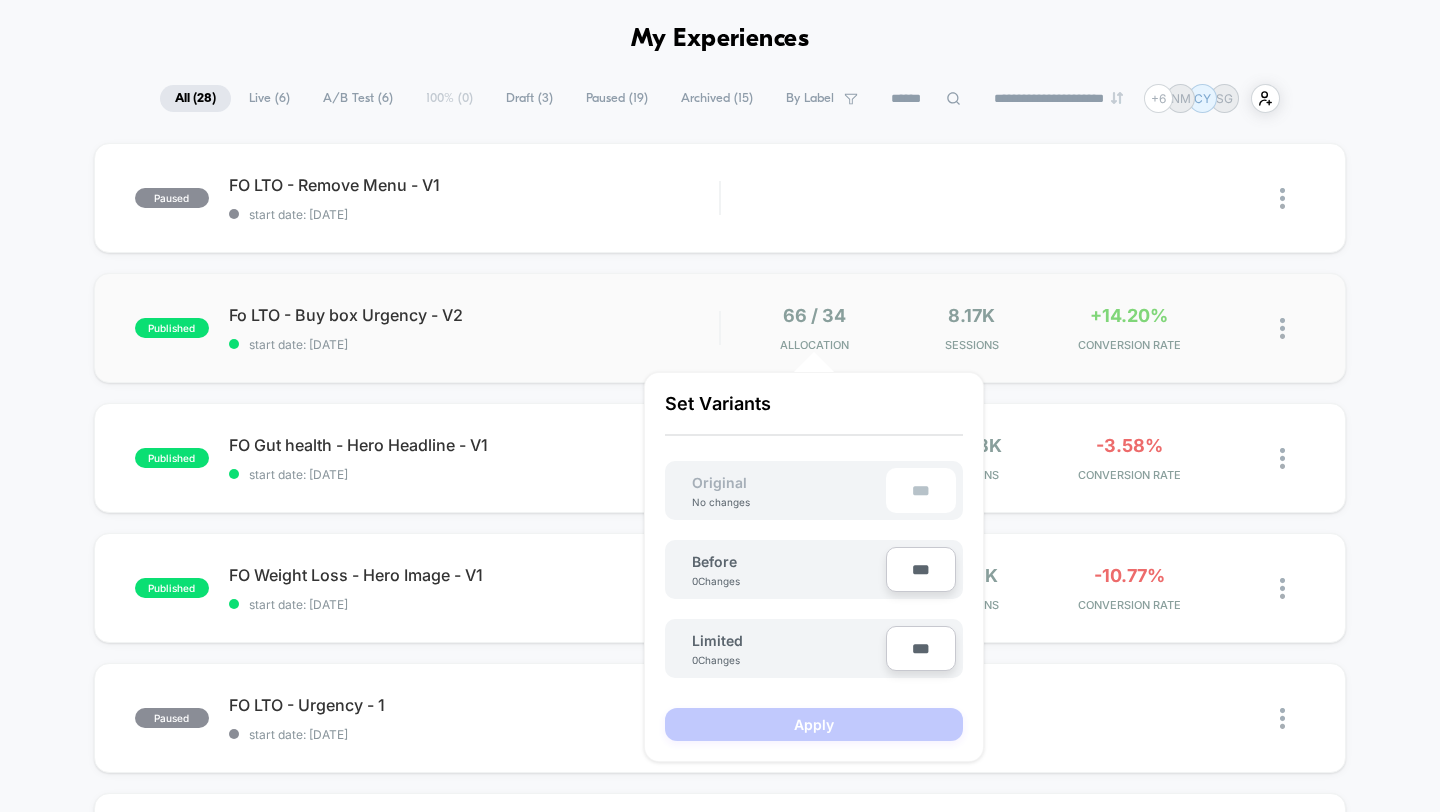 click on "published Fo LTO - Buy box Urgency - V2 start date: [DATE] 66 / 34 Allocation 8.17k Sessions +14.20% CONVERSION RATE" at bounding box center (720, 328) 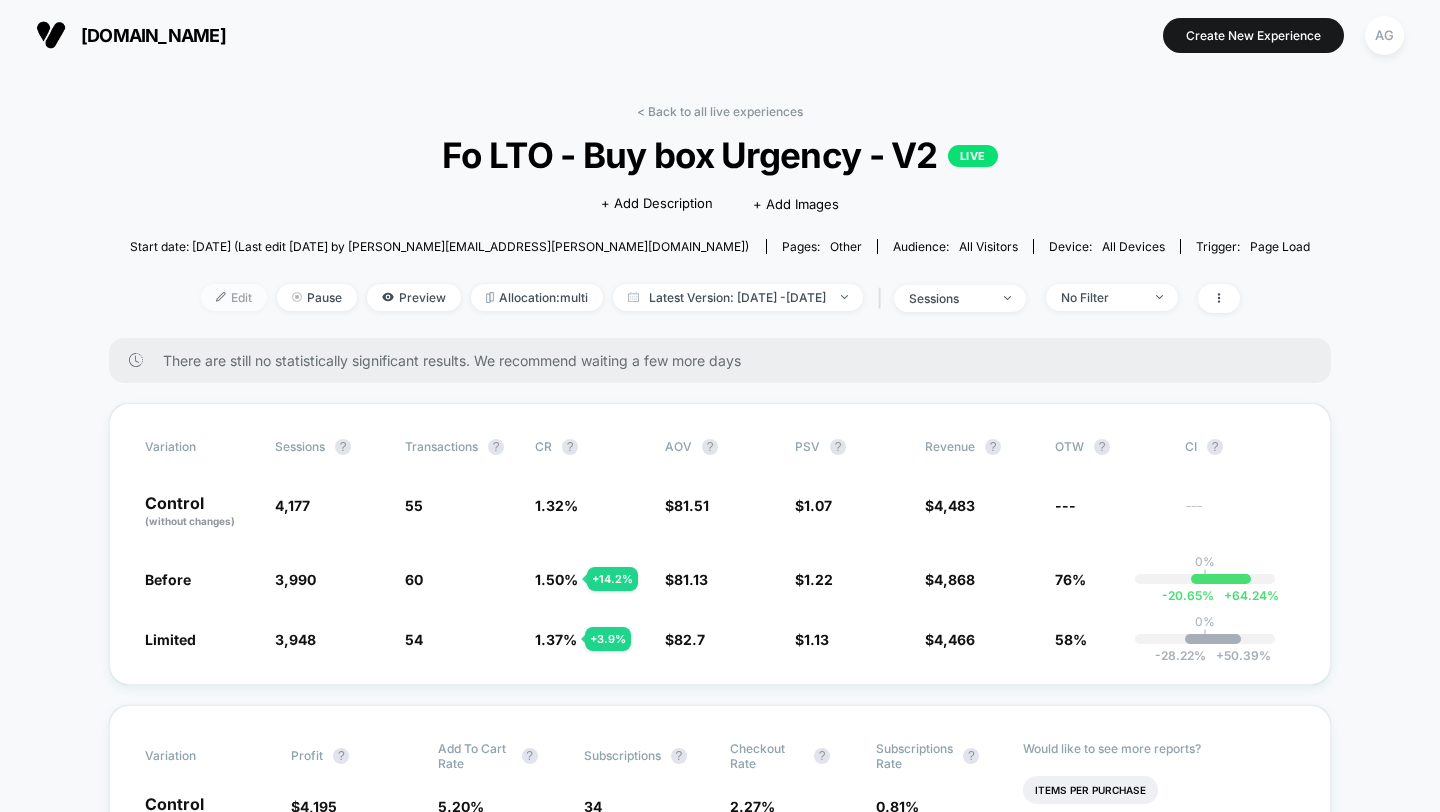 click on "Edit" at bounding box center [234, 297] 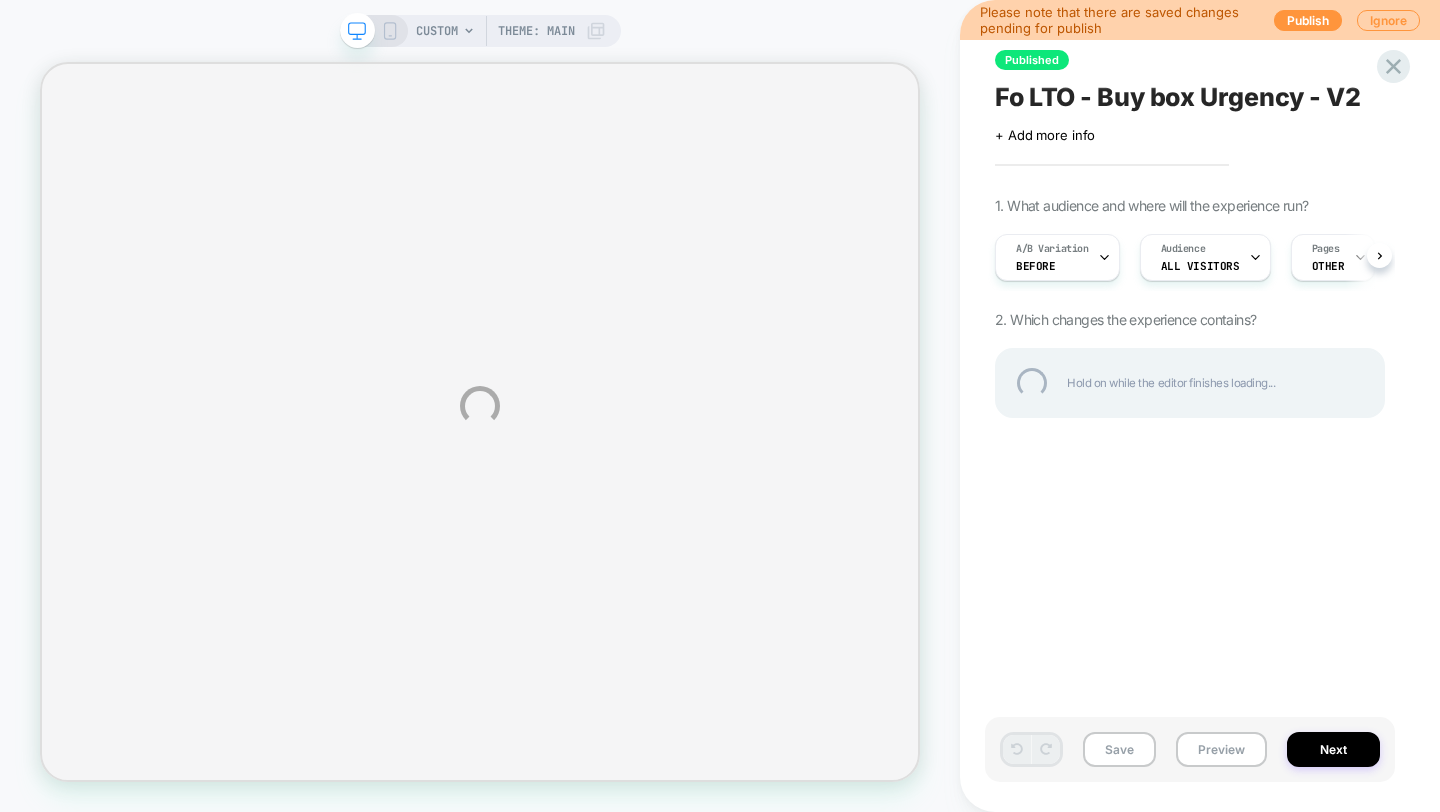 click on "CUSTOM Theme: MAIN Please note that there are saved changes pending for publish Publish Ignore Published Fo LTO - Buy box Urgency - V2 Click to edit experience details + Add more info 1. What audience and where will the experience run? A/B Variation Before Audience All Visitors Pages OTHER Devices ALL DEVICES Trigger Page Load 2. Which changes the experience contains? Hold on while the editor finishes loading... Save Preview Next" at bounding box center [720, 406] 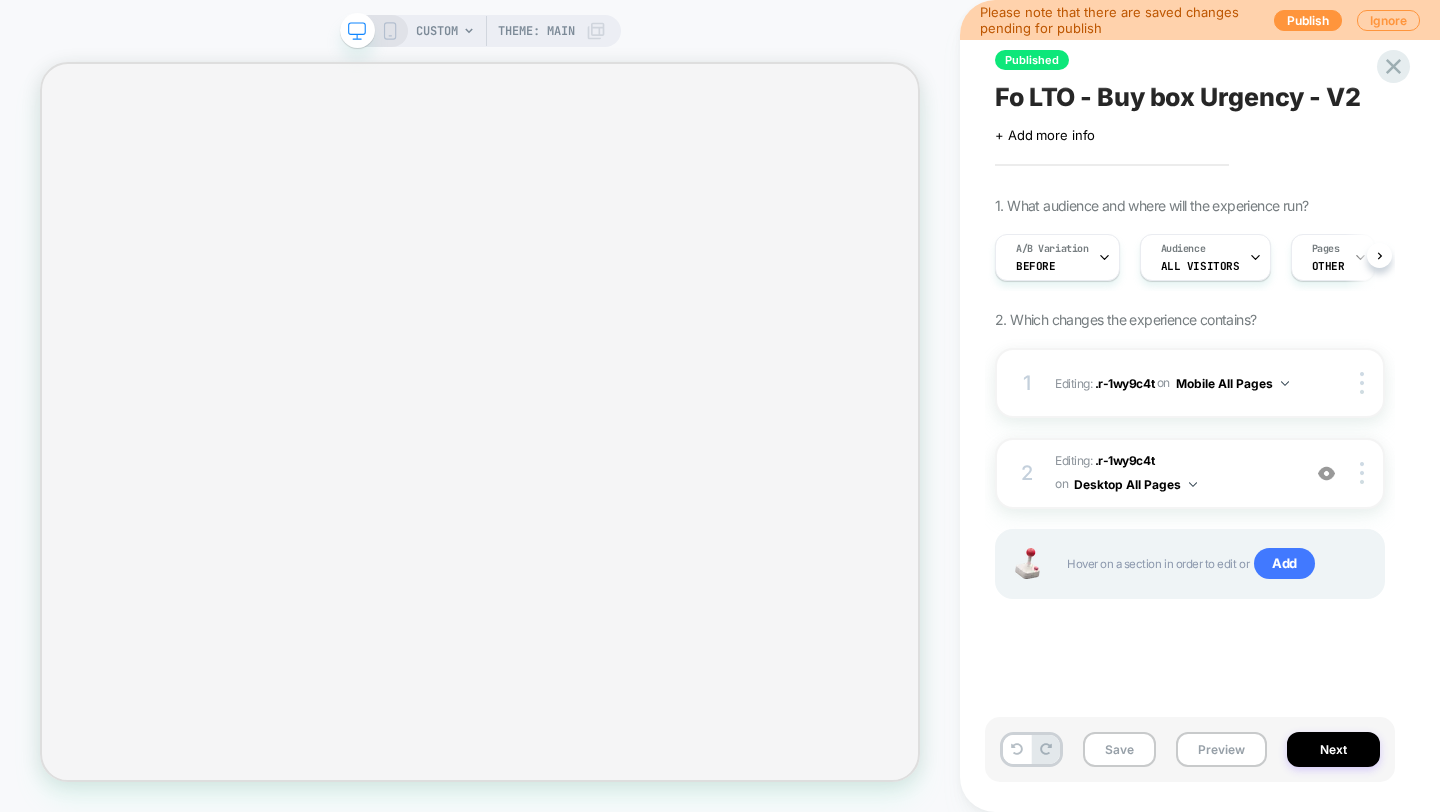 scroll, scrollTop: 0, scrollLeft: 1, axis: horizontal 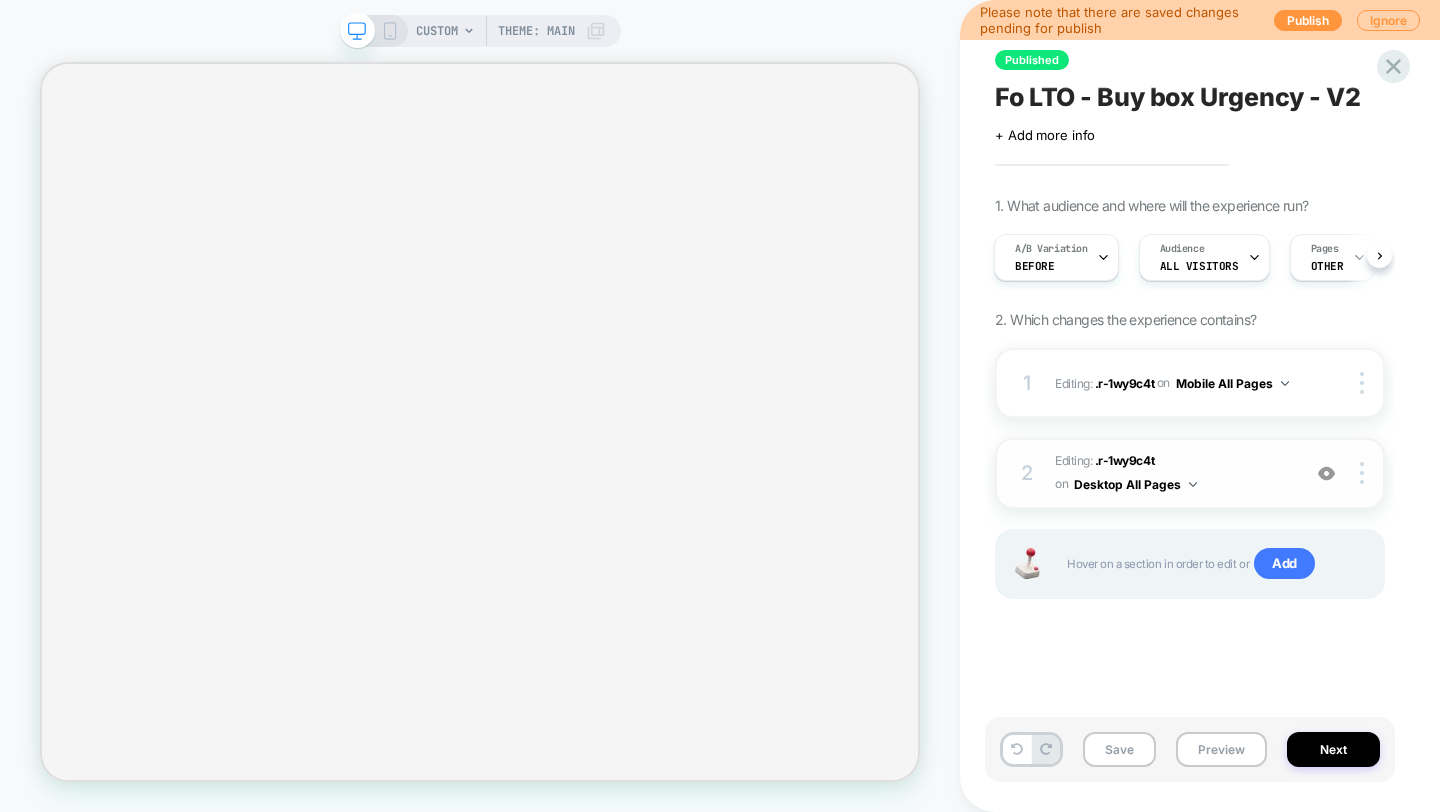 click at bounding box center (1326, 473) 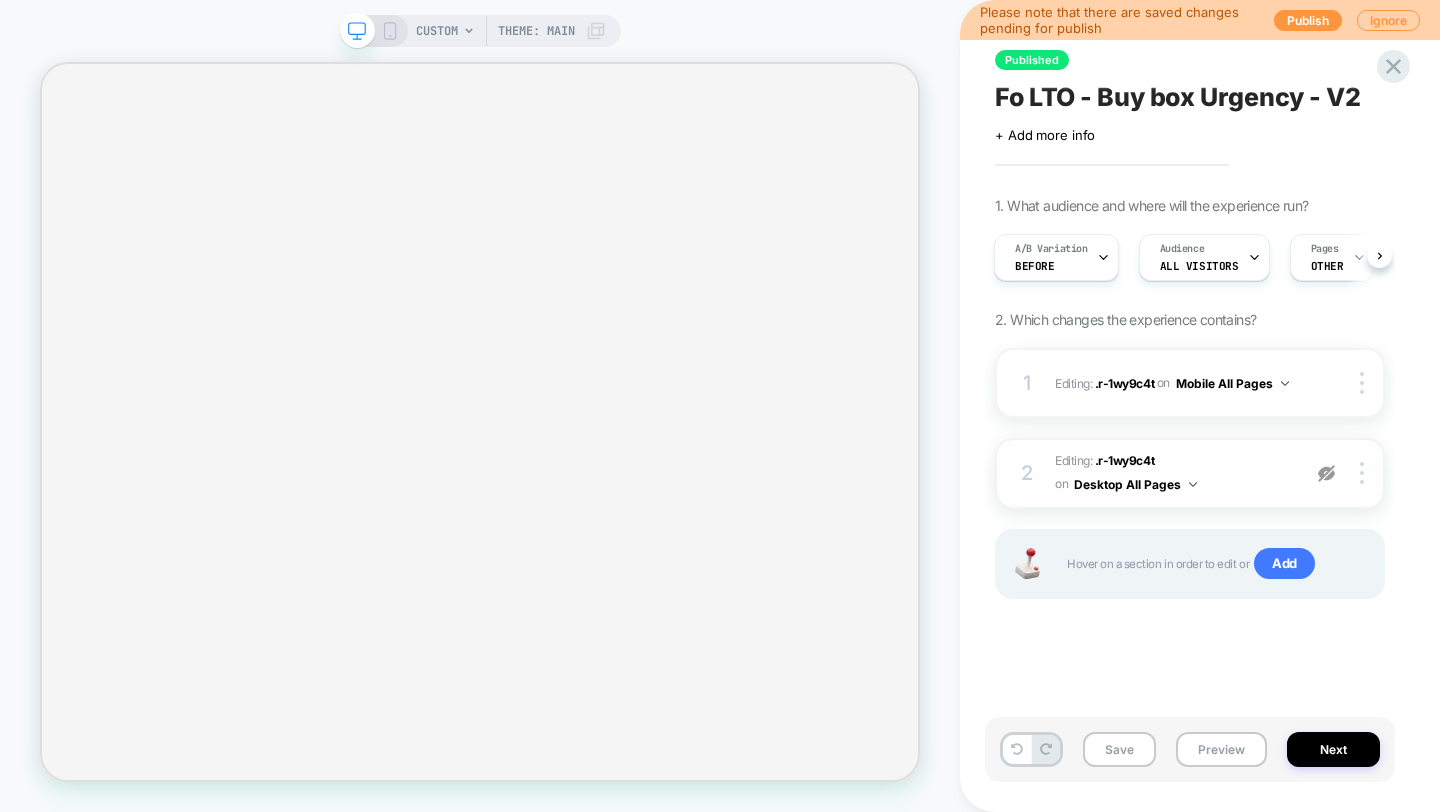 click at bounding box center (1326, 473) 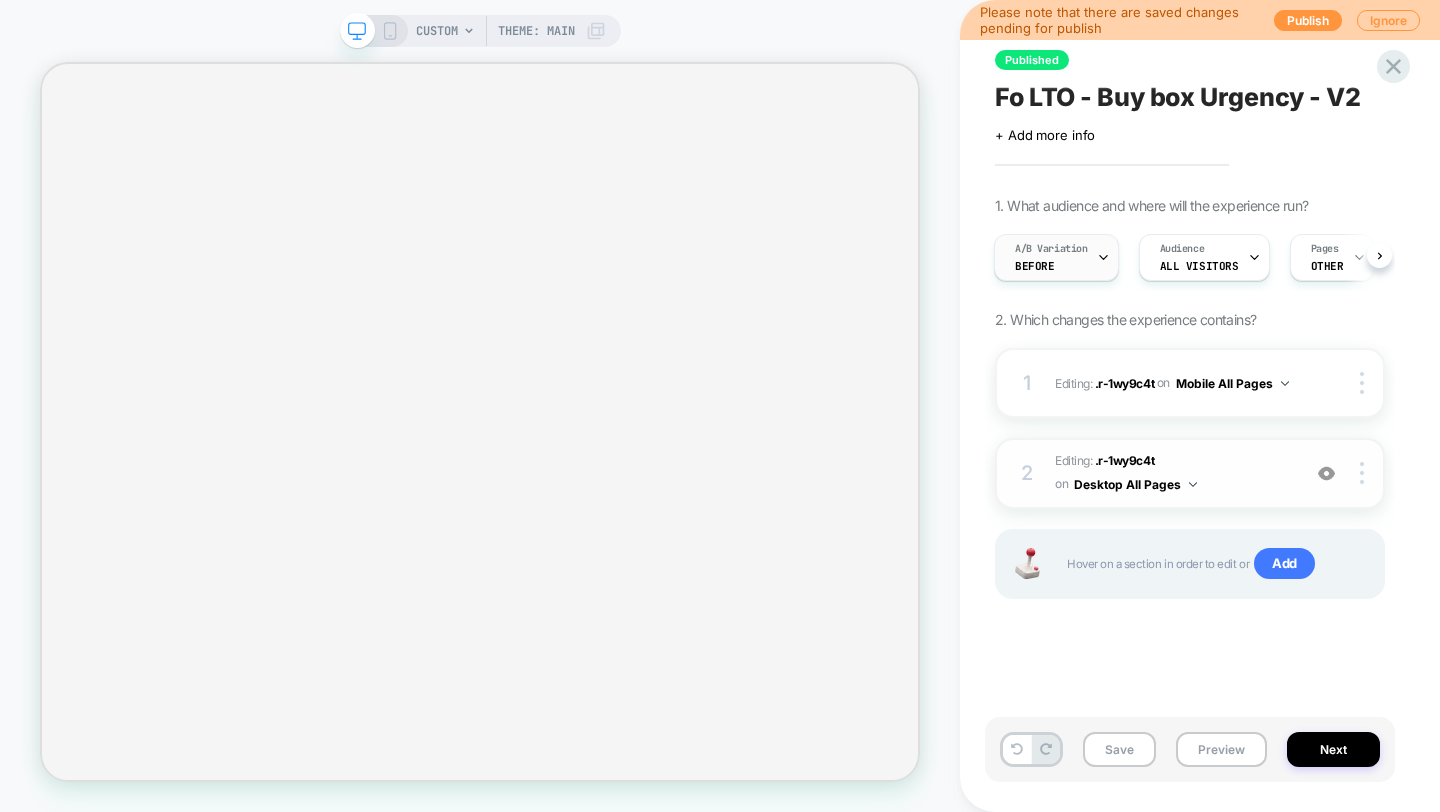 click on "A/B Variation Before" at bounding box center (1051, 257) 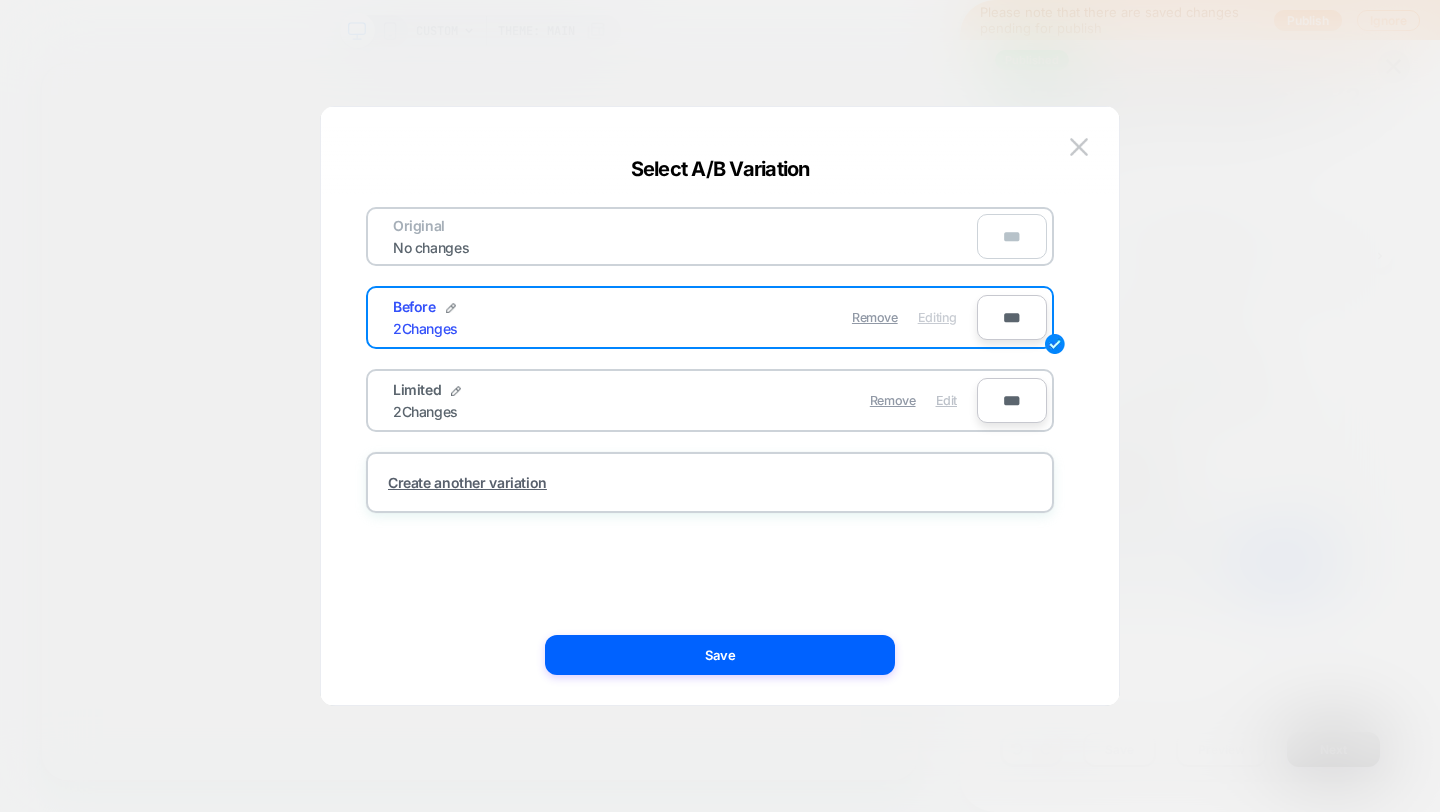 click on "Edit" at bounding box center [946, 400] 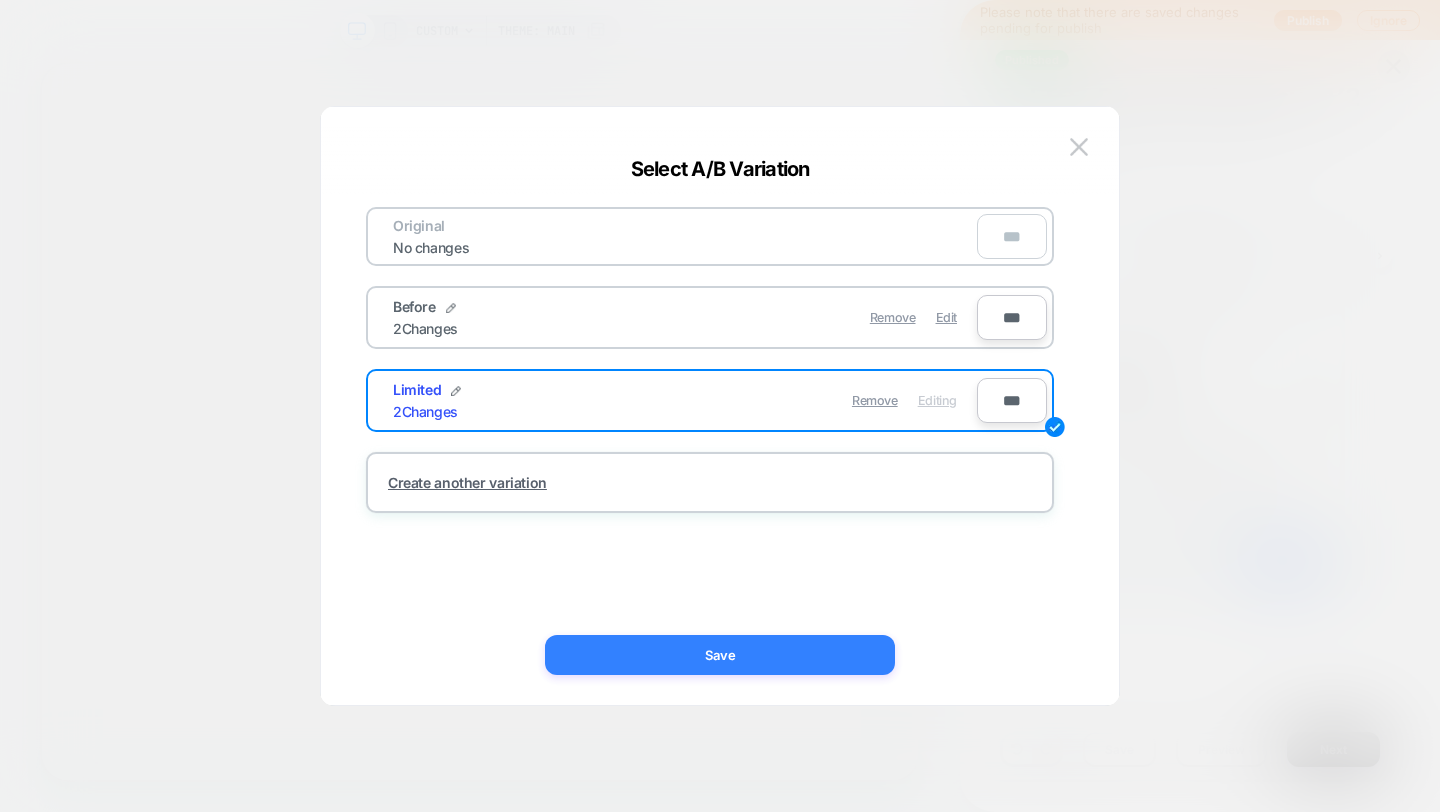 click on "Save" at bounding box center [720, 655] 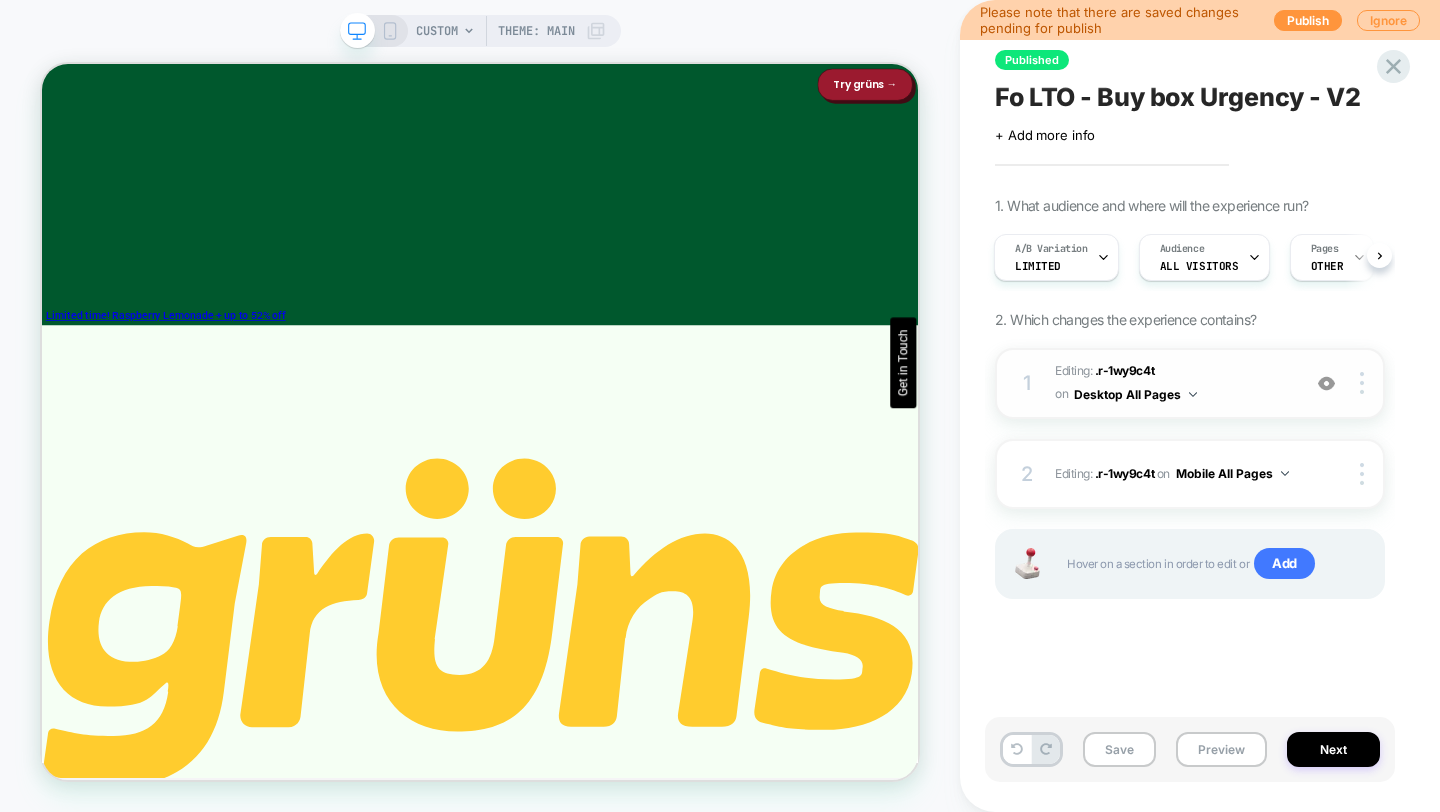 scroll, scrollTop: 0, scrollLeft: 0, axis: both 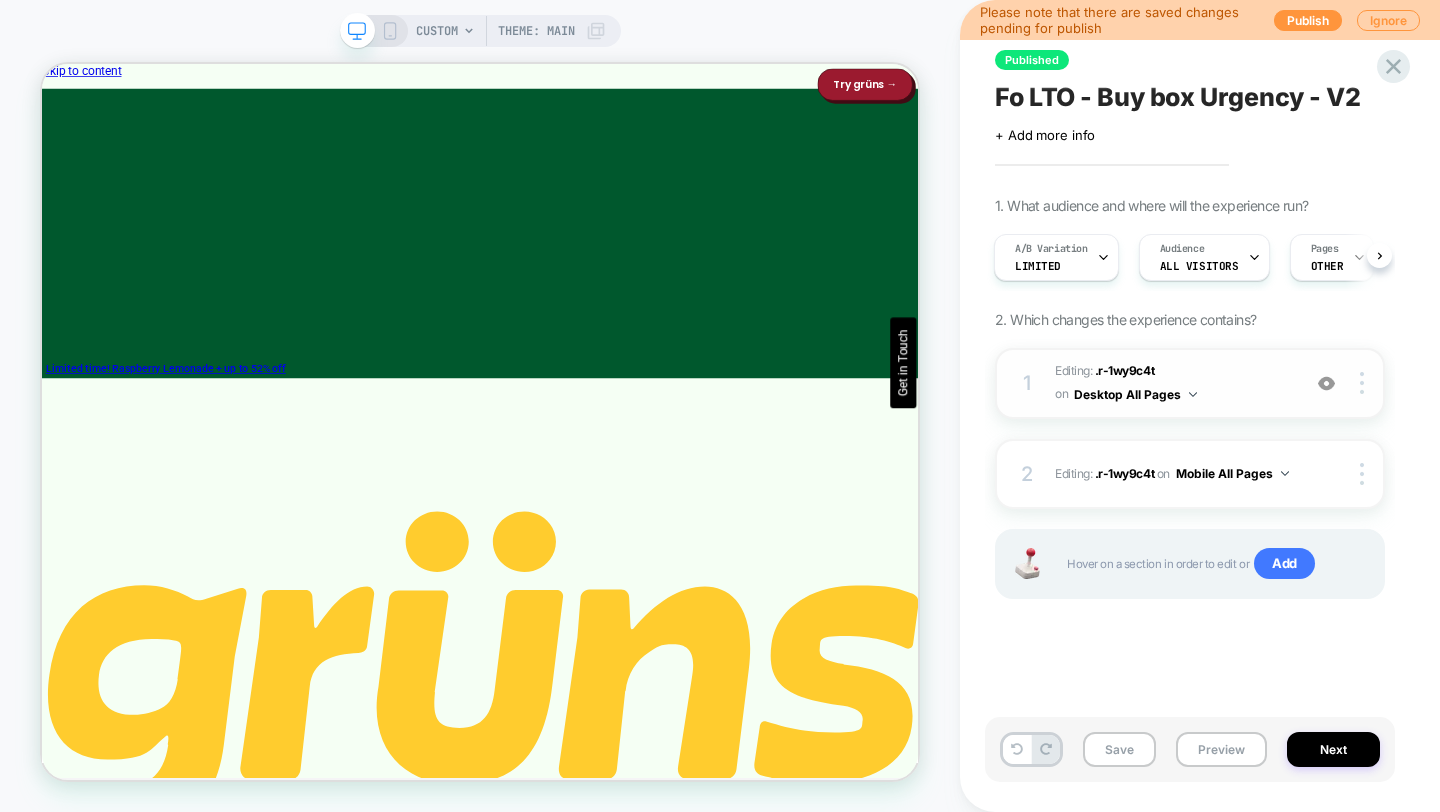 click at bounding box center (1326, 383) 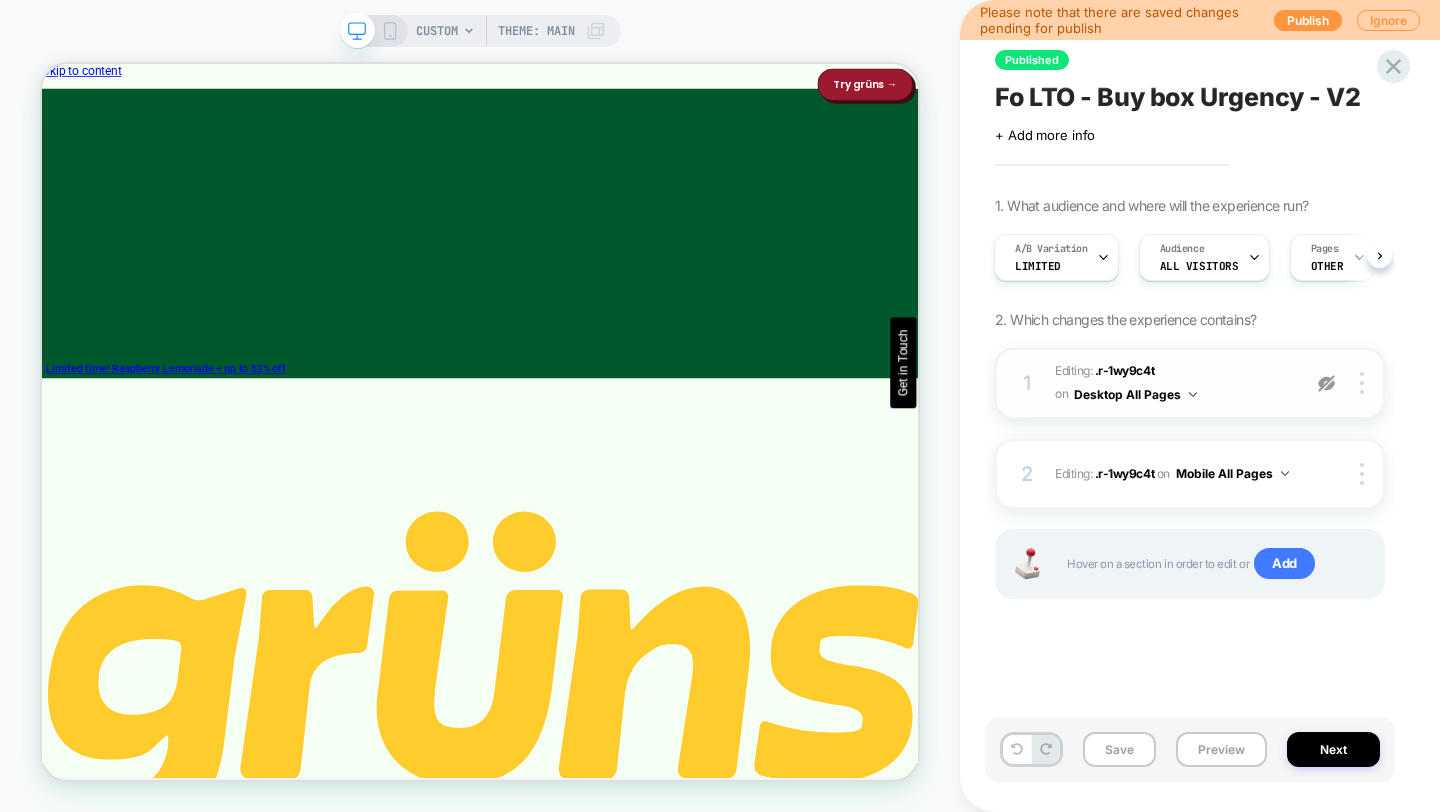 click at bounding box center [1326, 383] 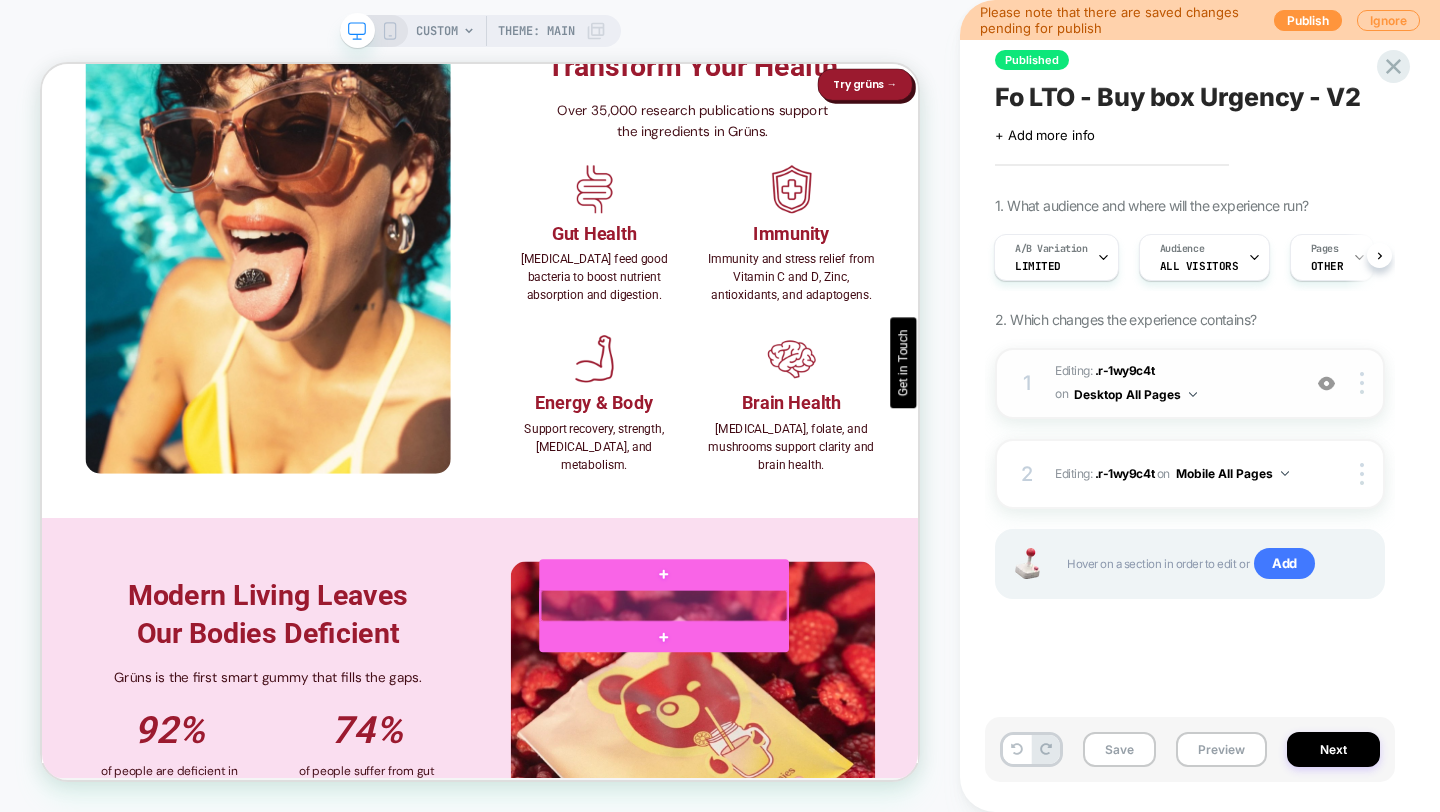 scroll, scrollTop: 3073, scrollLeft: 0, axis: vertical 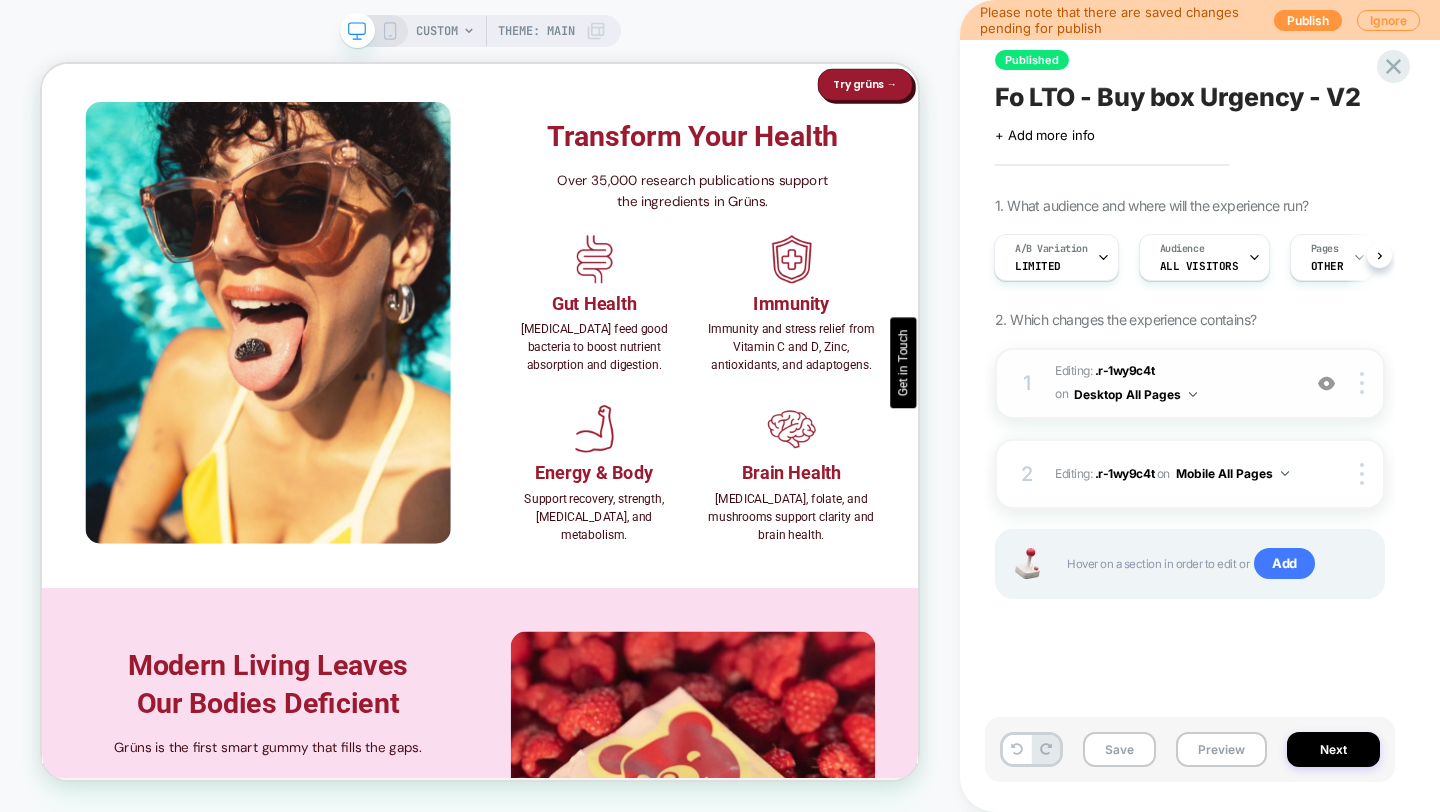 click at bounding box center (1326, 383) 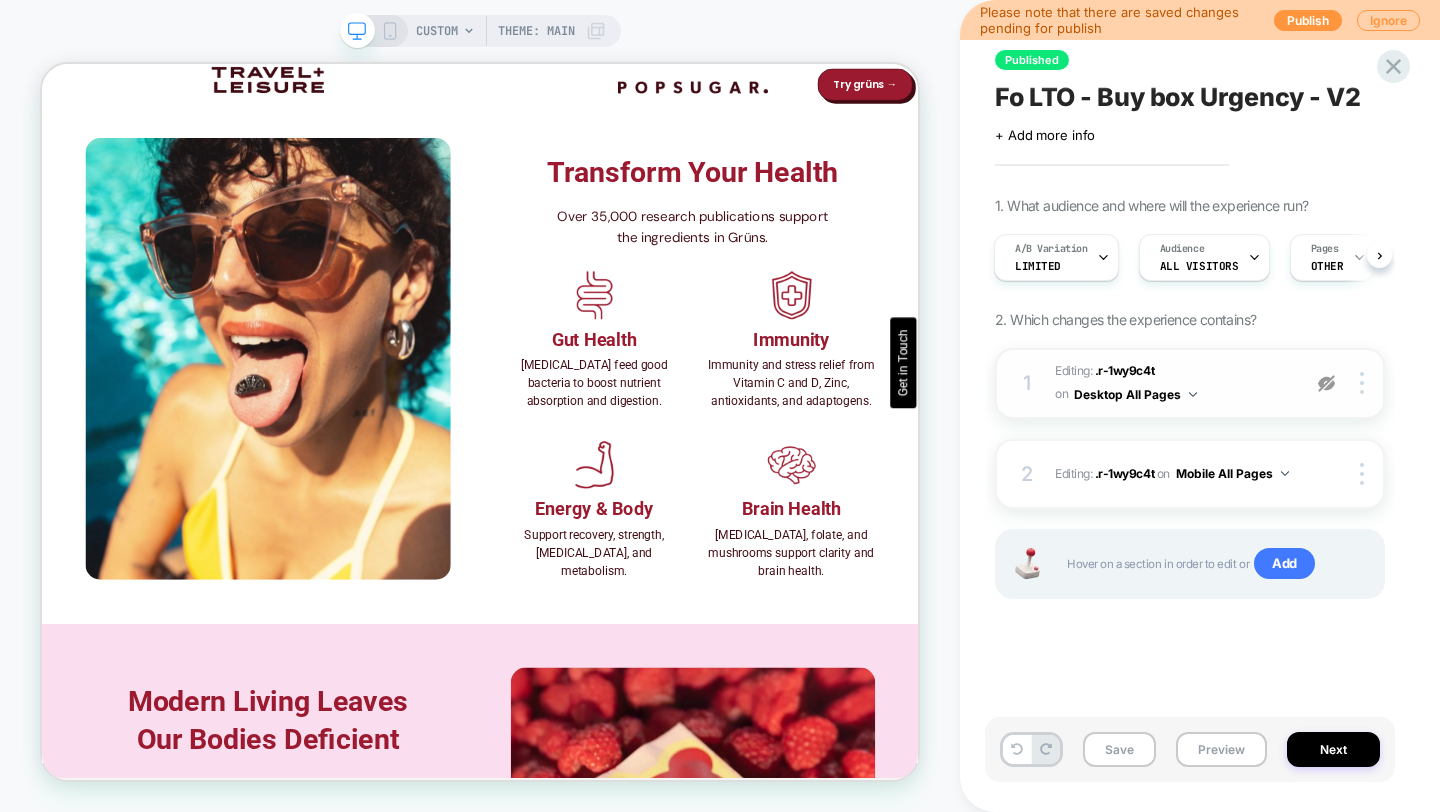click at bounding box center [1326, 383] 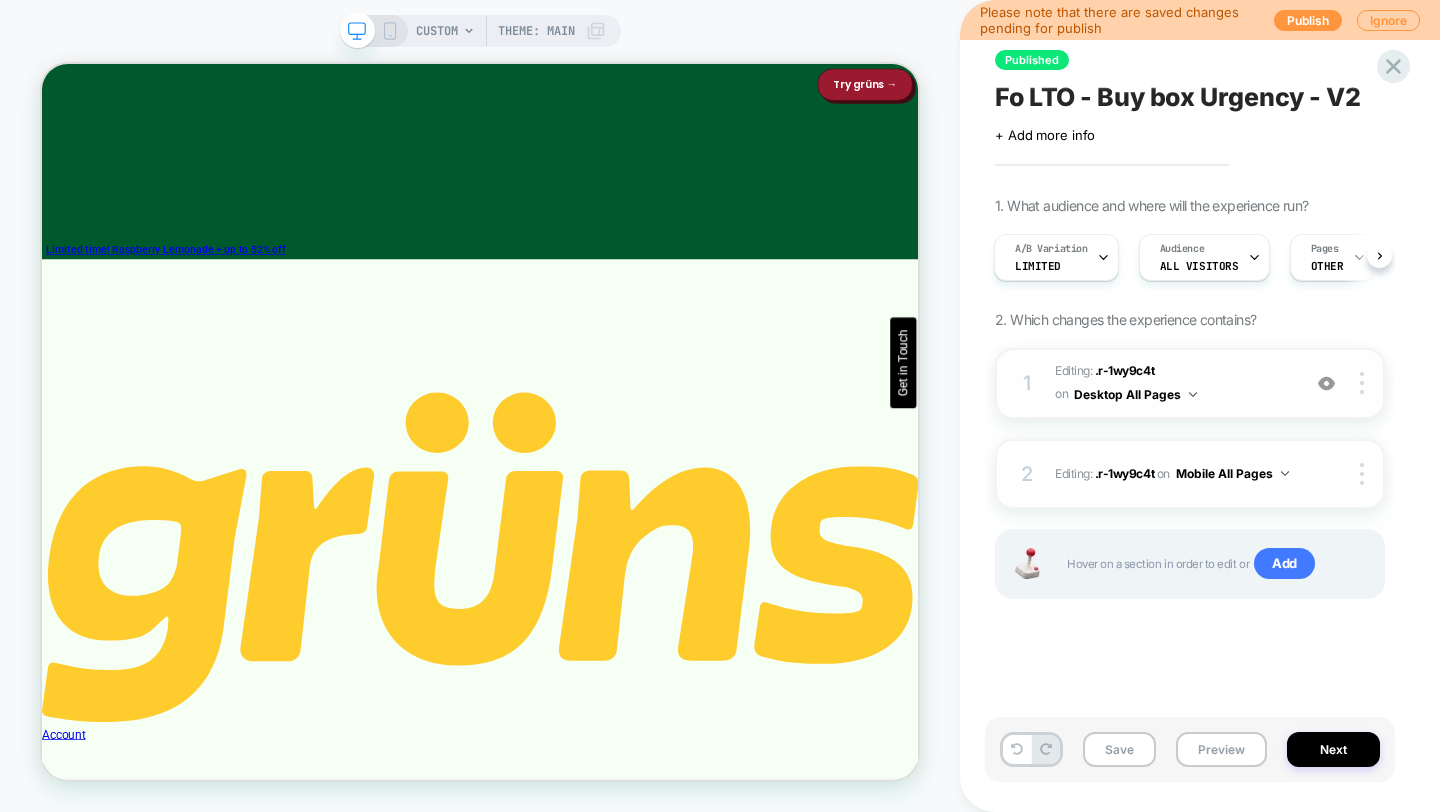 scroll, scrollTop: 0, scrollLeft: 0, axis: both 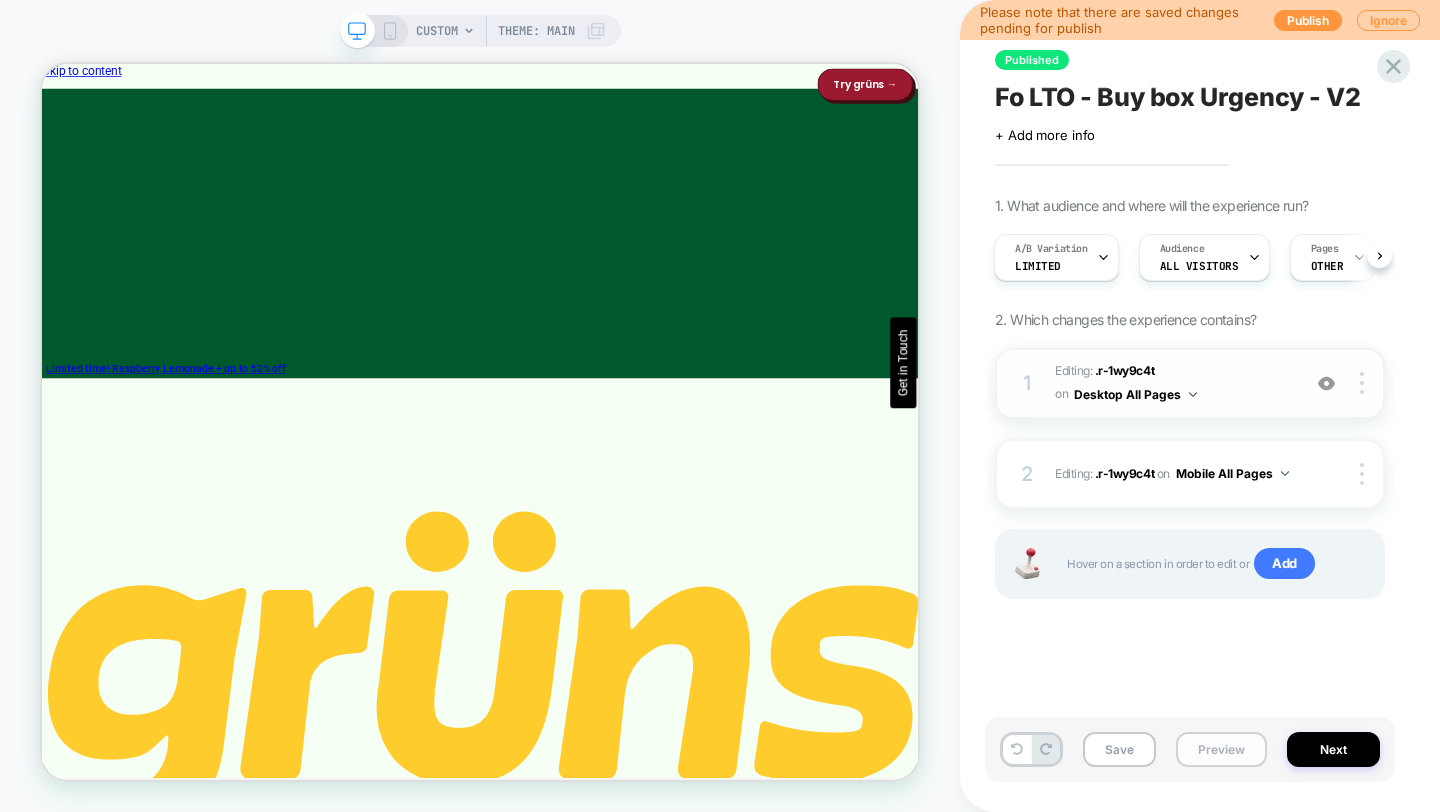 click on "Preview" at bounding box center (1221, 749) 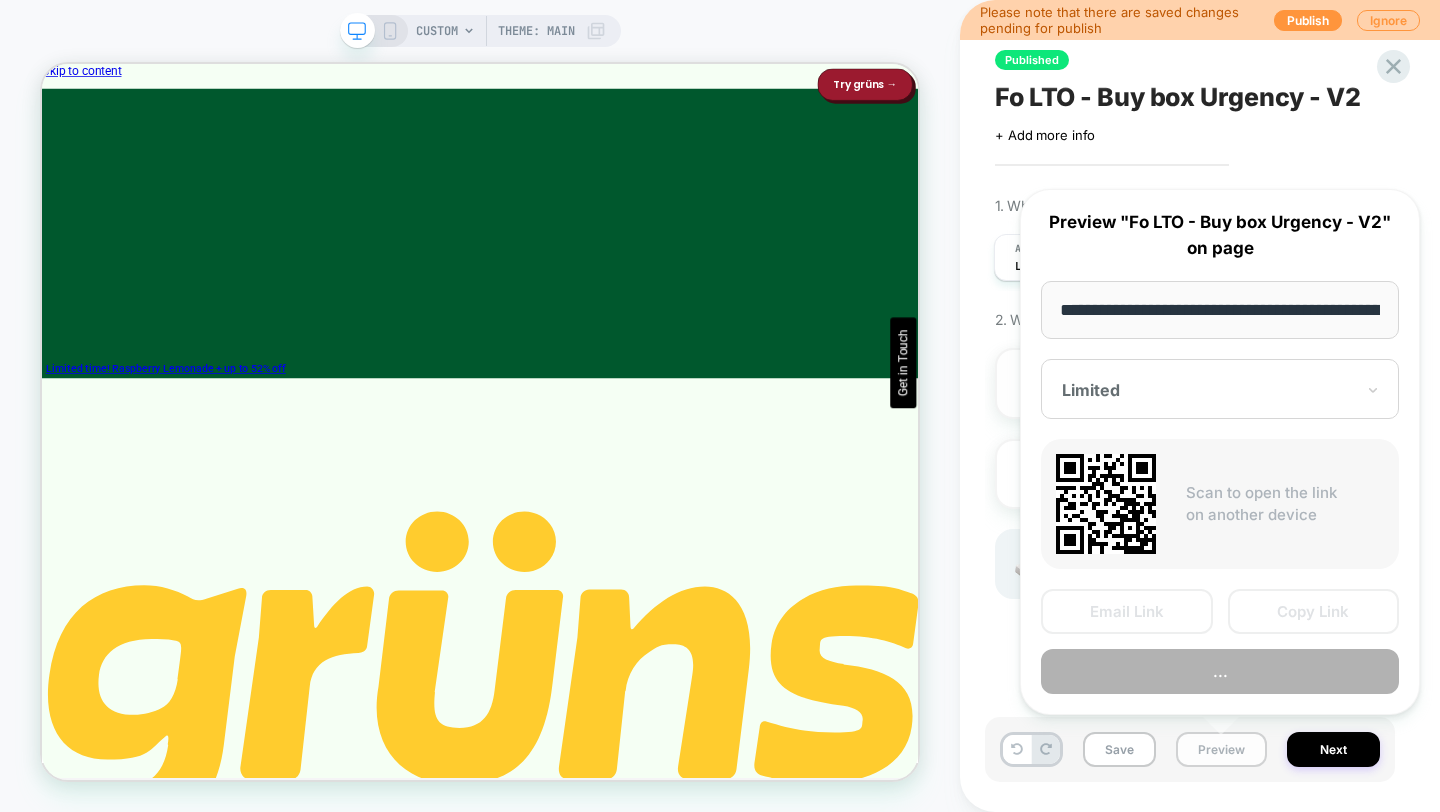 scroll, scrollTop: 0, scrollLeft: 175, axis: horizontal 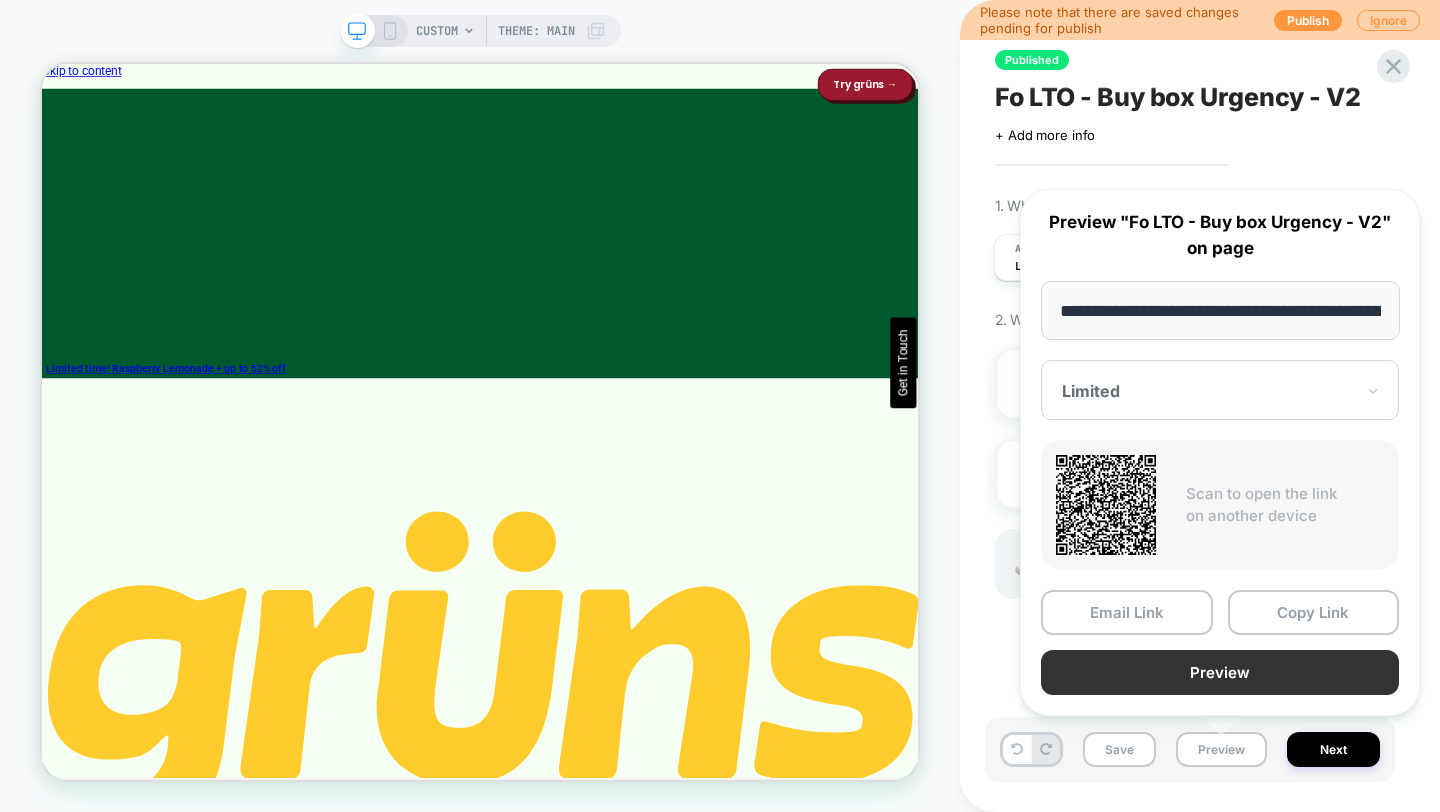 click on "Preview" at bounding box center [1220, 672] 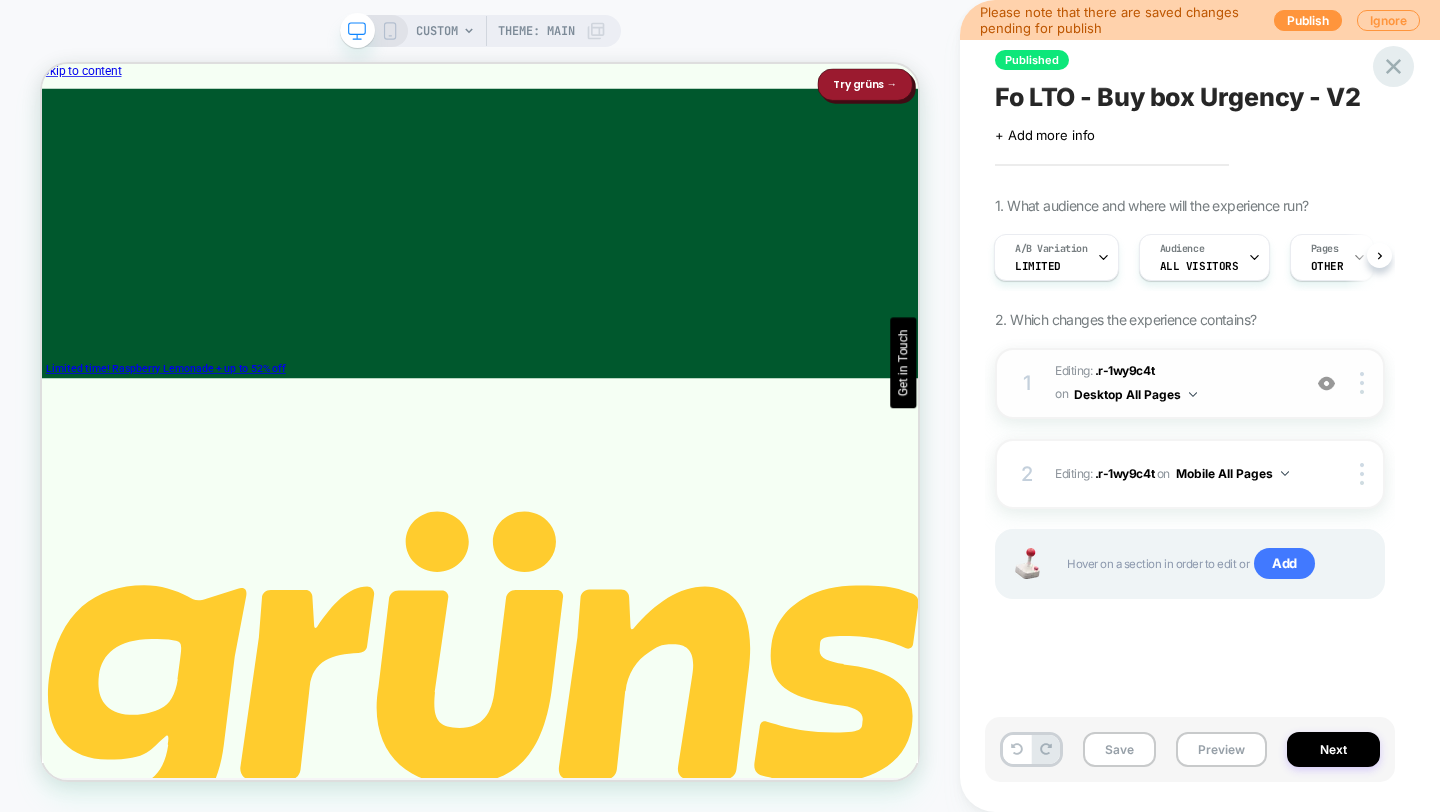 click 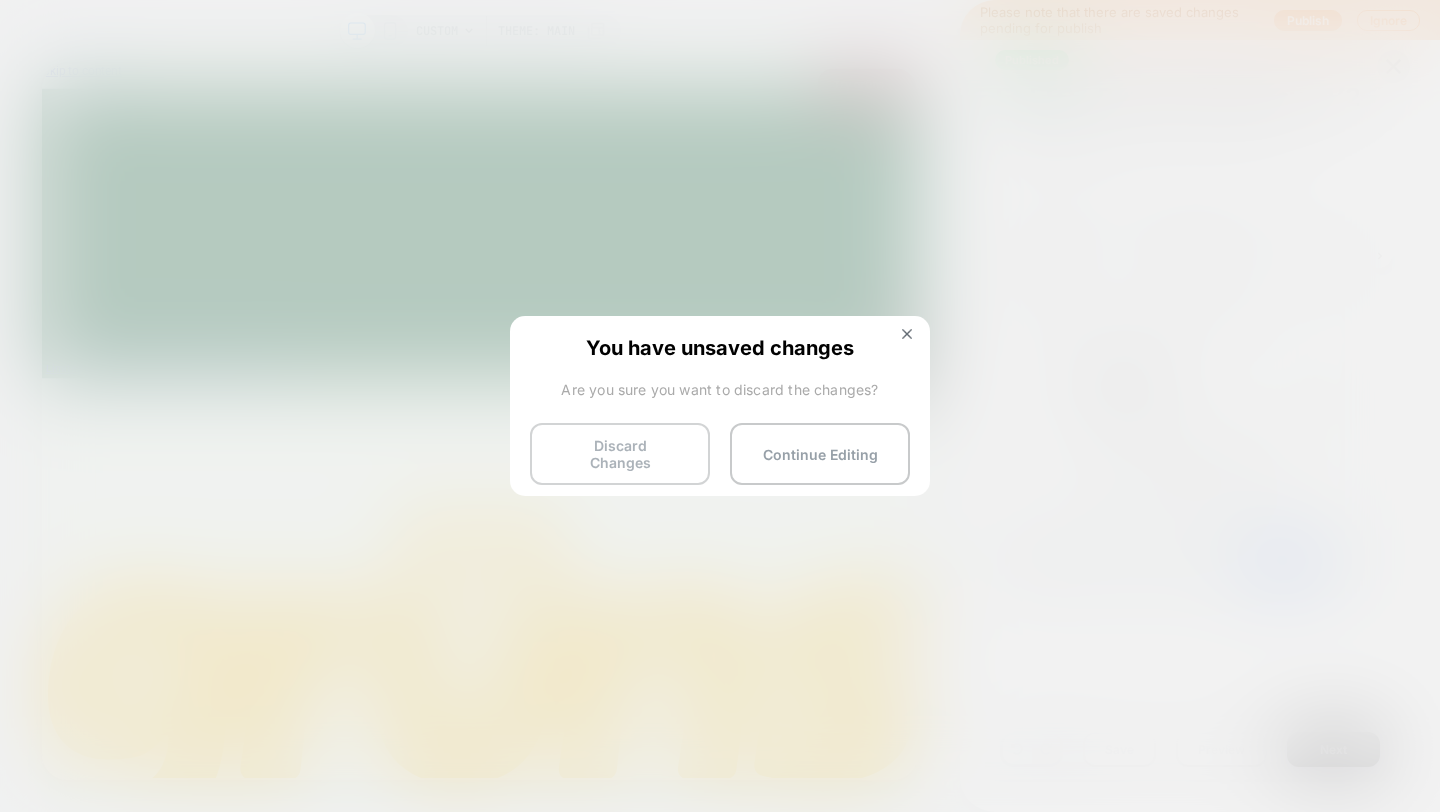click on "Discard Changes" at bounding box center [620, 454] 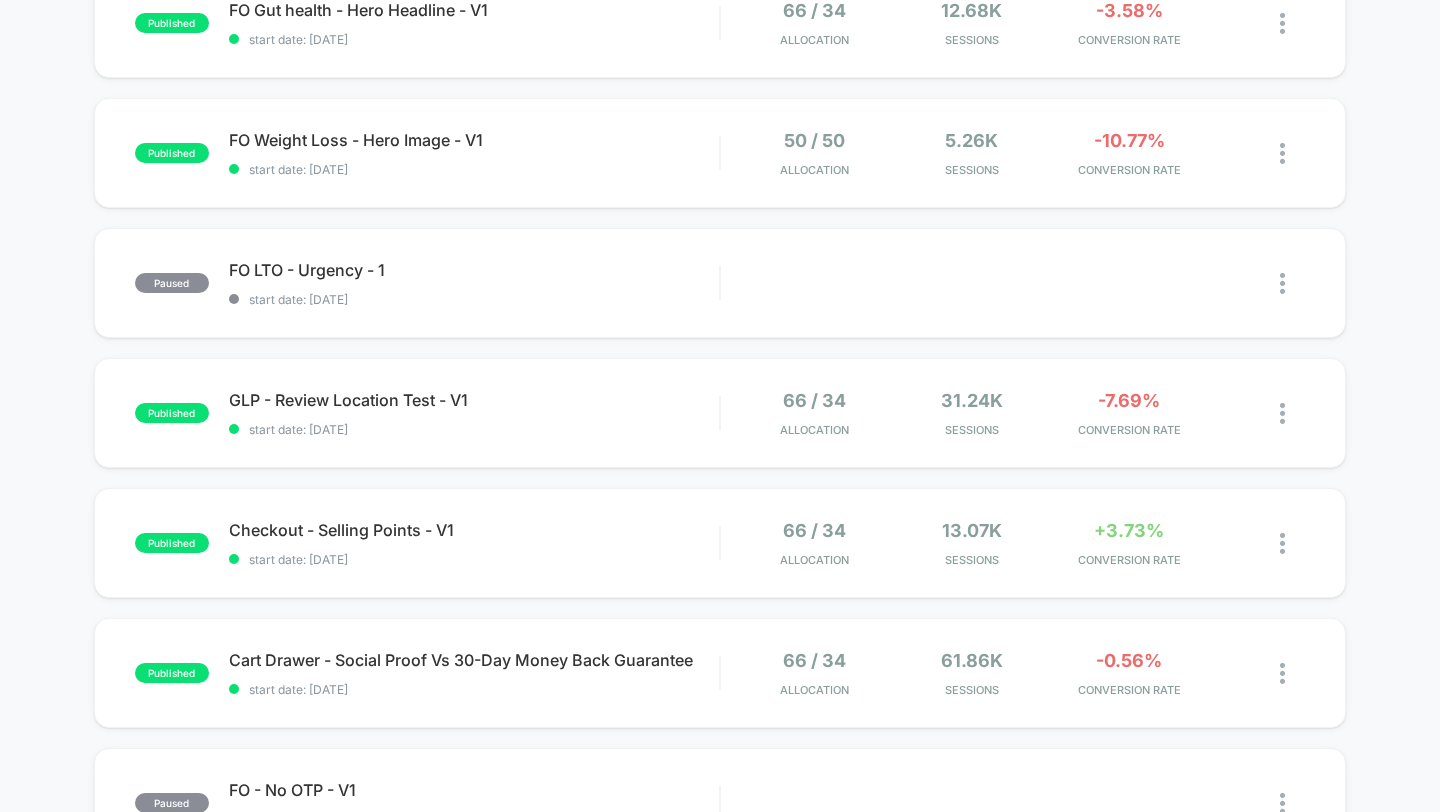 scroll, scrollTop: 677, scrollLeft: 0, axis: vertical 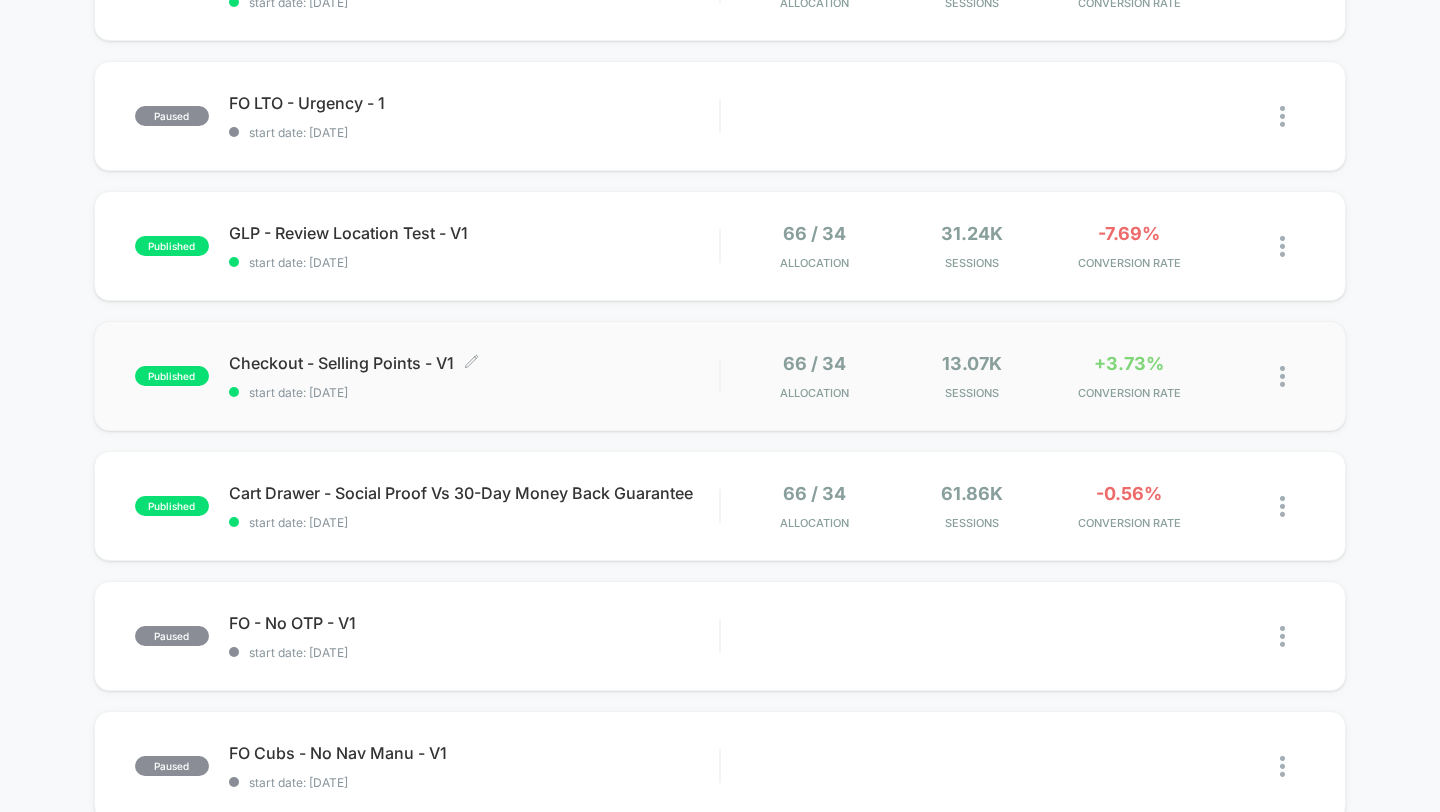 click on "Checkout - Selling Points - V1 Click to edit experience details" at bounding box center (474, 363) 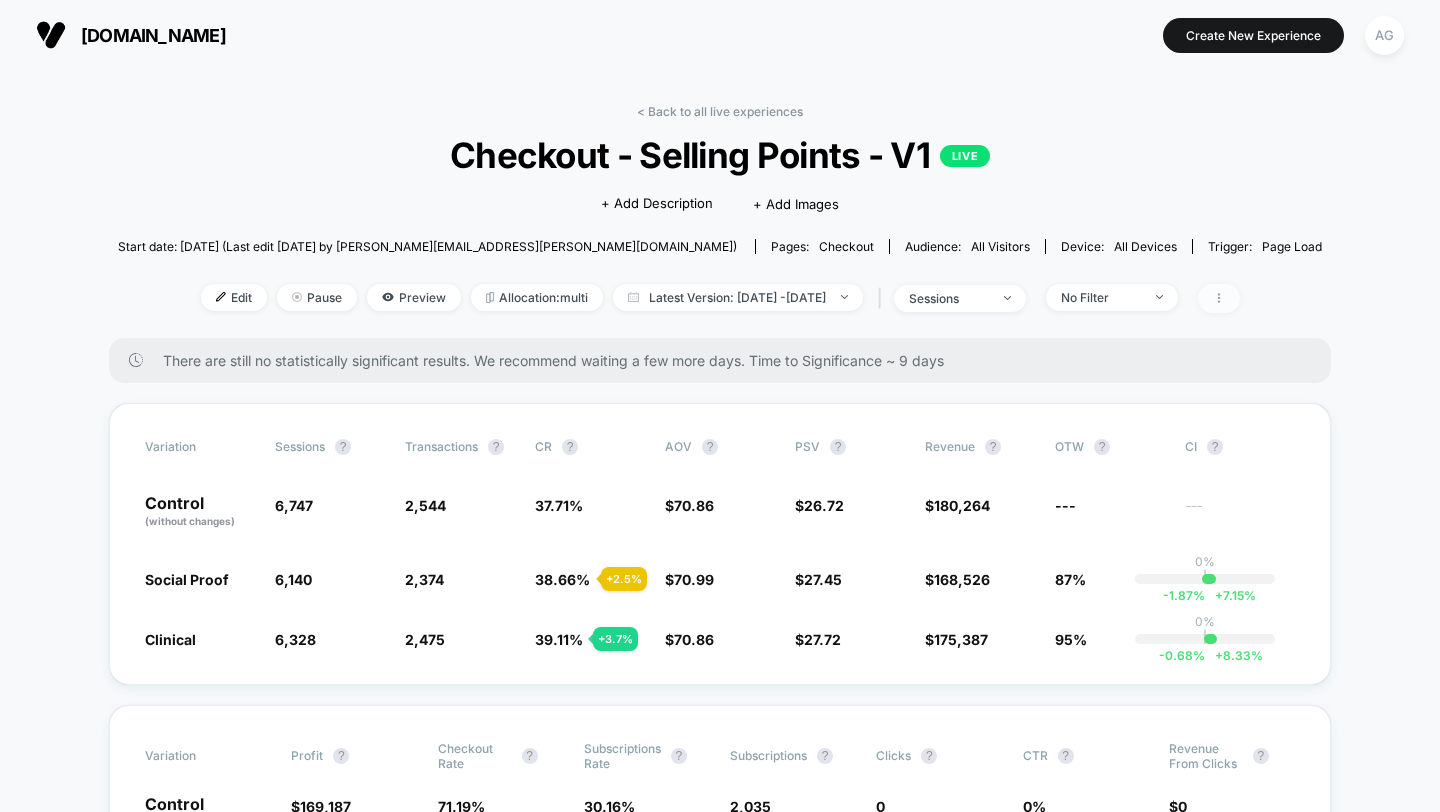 click at bounding box center [1219, 298] 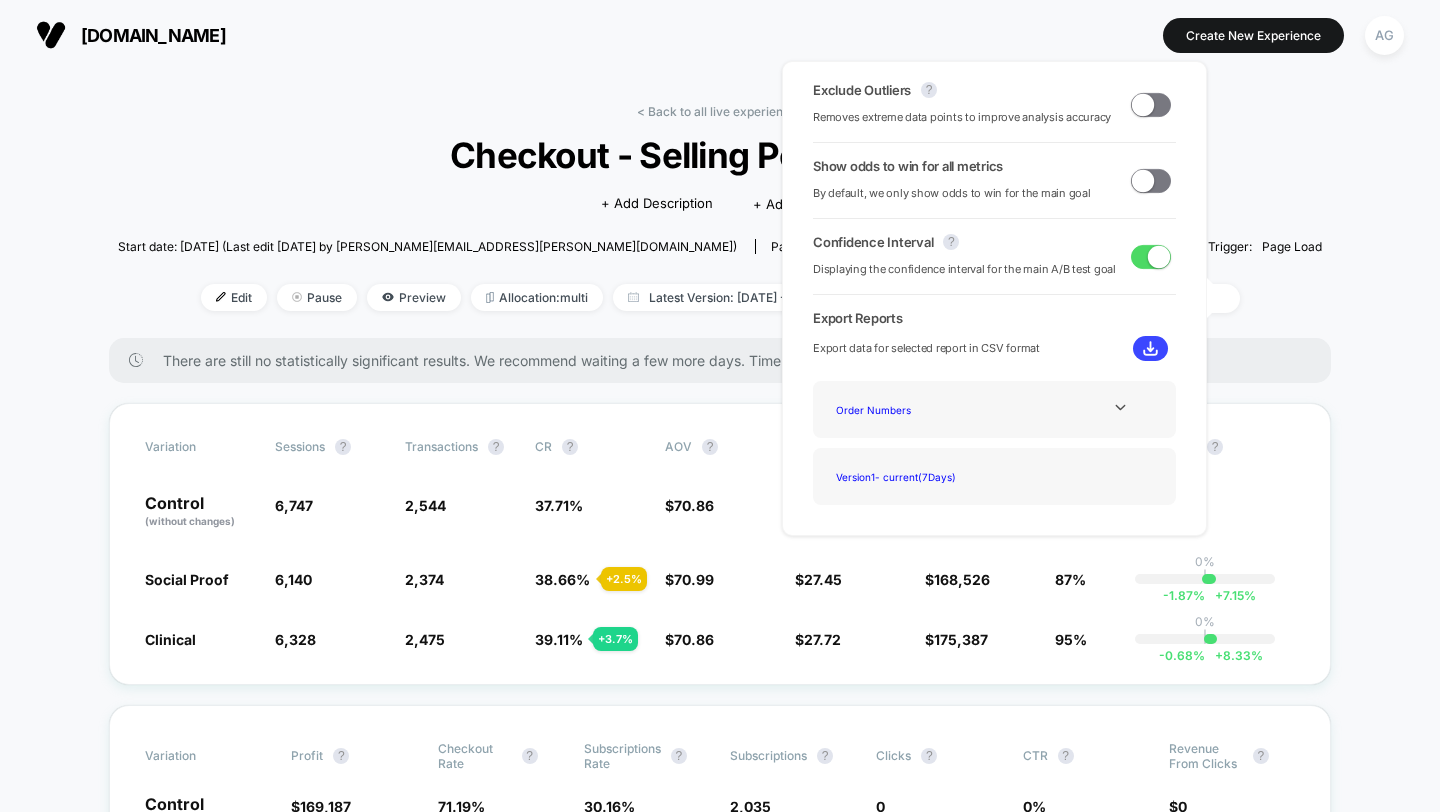 click at bounding box center (1143, 104) 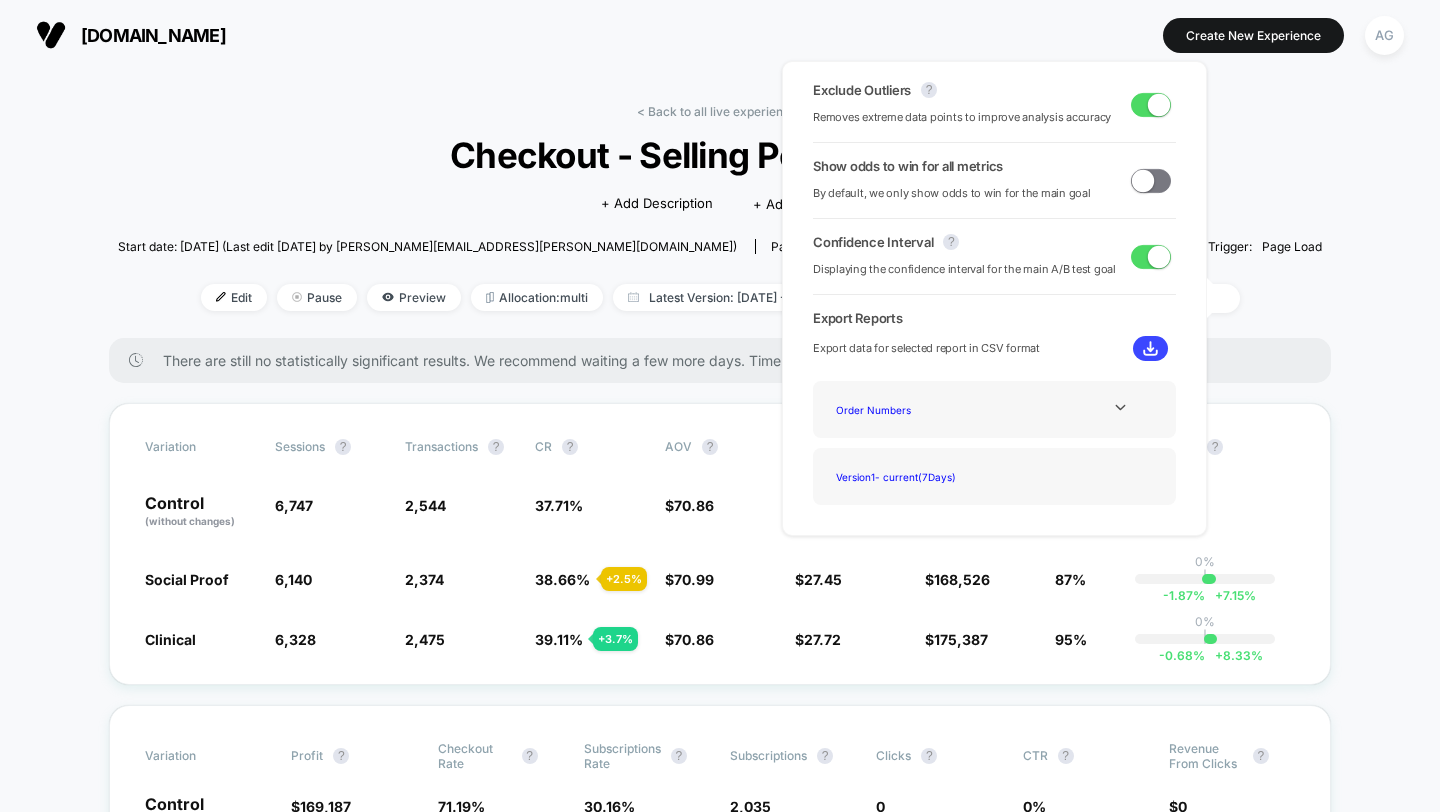 click on "< Back to all live experiences  Checkout - Selling Points - V1 LIVE Click to edit experience details + Add Description + Add Images Start date: [DATE] (Last edit [DATE] by [PERSON_NAME][EMAIL_ADDRESS][PERSON_NAME][DOMAIN_NAME]) Pages: checkout Audience: All Visitors Device: all devices Trigger: Page Load Edit Pause  Preview Allocation:  multi Latest Version:     [DATE]    -    [DATE] |   sessions   No Filter There are still no statistically significant results. We recommend waiting a few more days . Time to Significance ~ 9 days Variation Sessions ? Transactions ? CR ? AOV ? PSV ? Revenue ? OTW ? CI ? Control (without changes) 6,747 2,544 37.71 % $ 70.86 $ 26.72 $ 180,264 --- --- Social Proof 6,140 - 9 % 2,374 + 2.5 % 38.66 % + 2.5 % $ 70.99 + 0.18 % $ 27.45 + 2.7 % $ 168,526 + 2.7 % 87% 0% | -1.87 % + 7.15 % Clinical  6,328 - 6.2 % 2,475 + 3.7 % 39.11 % + 3.7 % $ 70.86 + 0.01 % $ 27.72 + 3.7 % $ 175,387 + 3.7 % 95% 0% | -0.68 % + 8.33 % Variation Profit ? Checkout Rate ? Subscriptions Rate ? Subscriptions ? Clicks ? ?" at bounding box center (720, 3803) 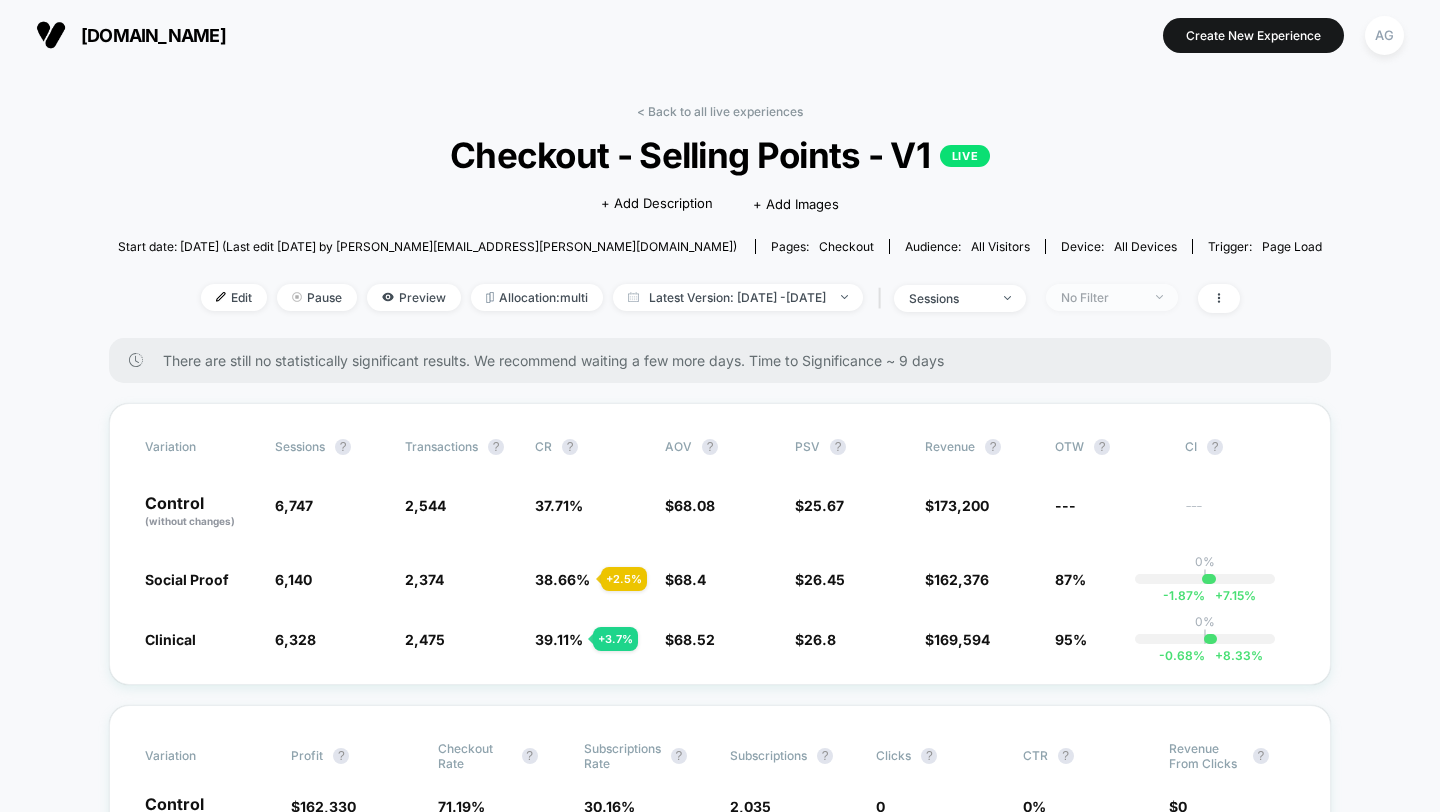 click on "No Filter" at bounding box center [1101, 297] 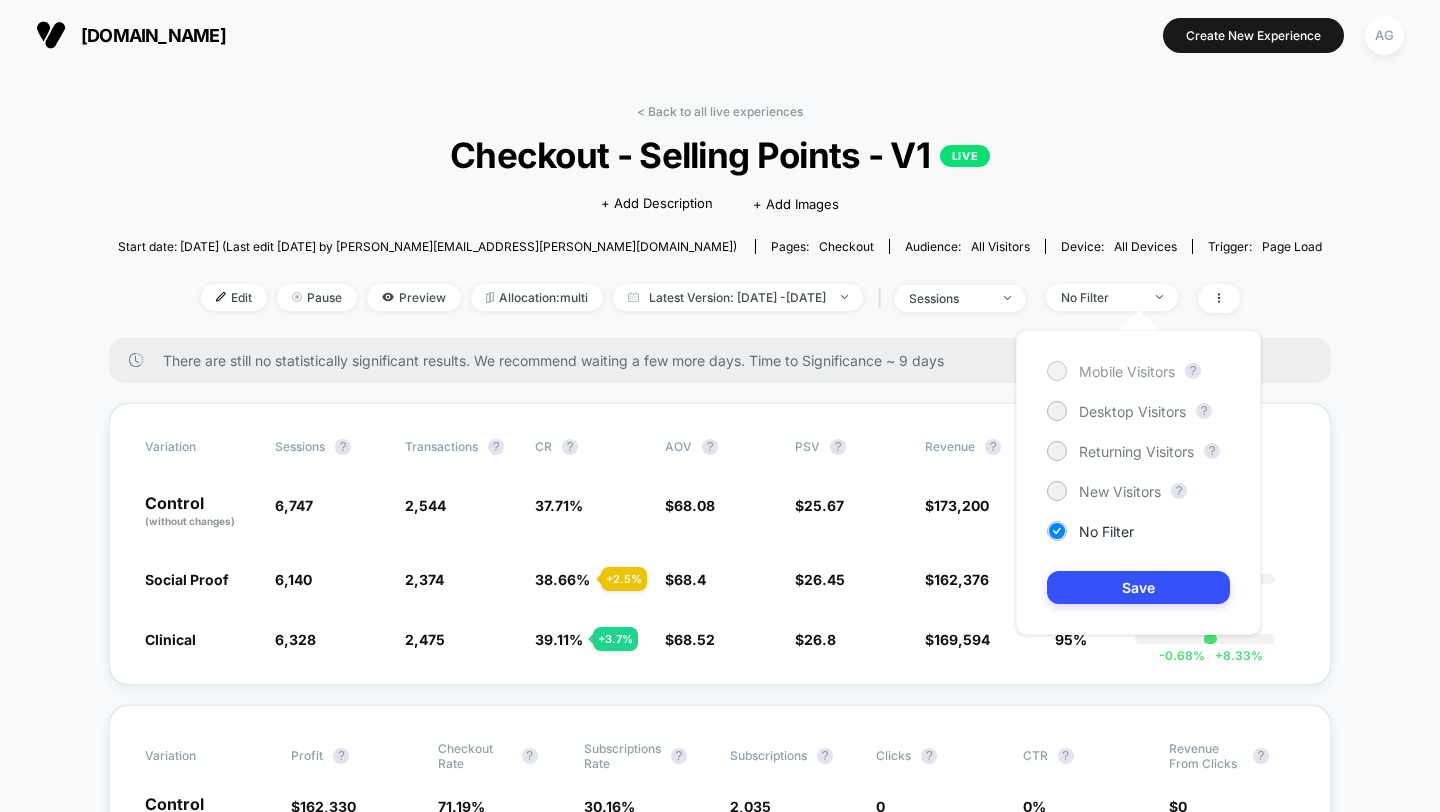 click on "Mobile Visitors" at bounding box center [1127, 371] 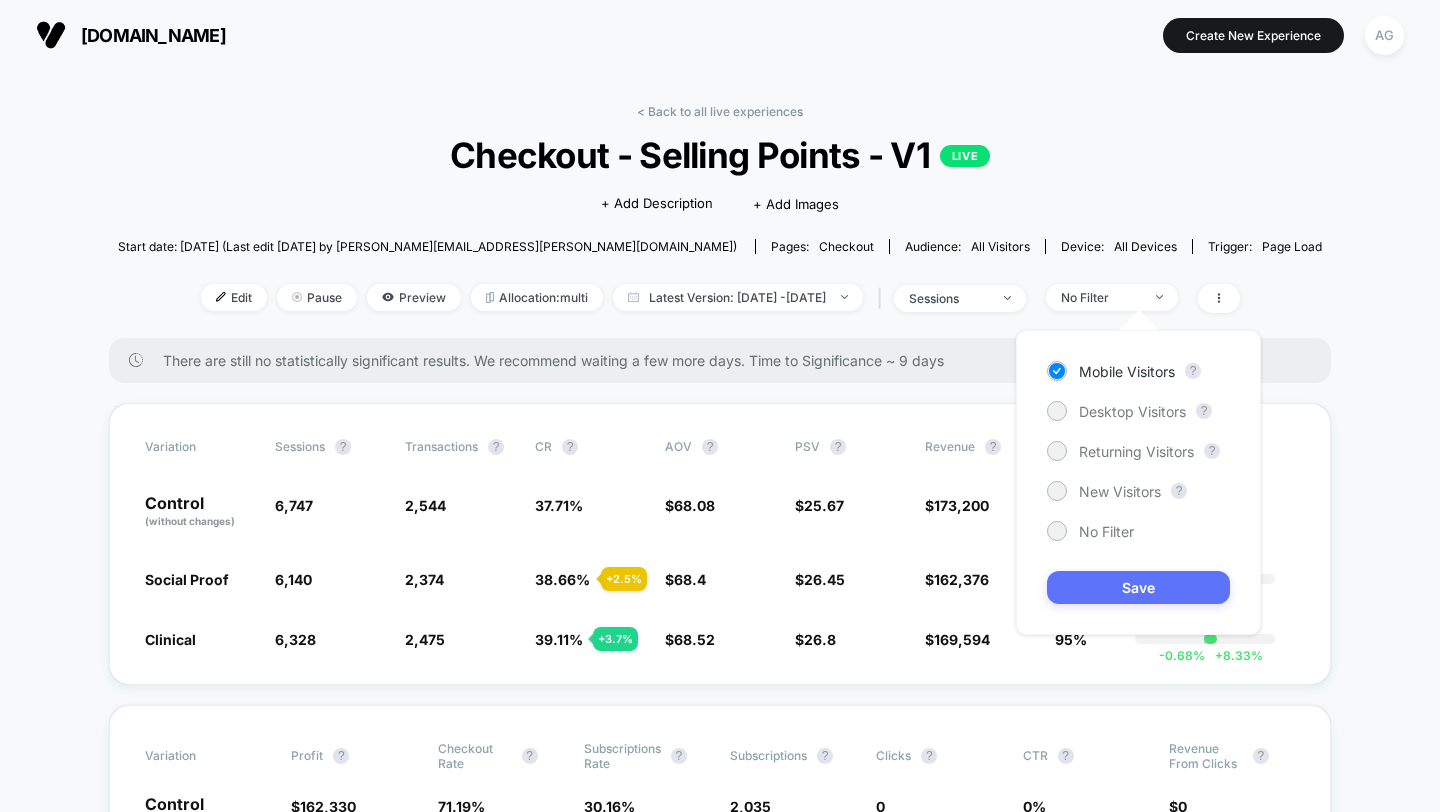 click on "Save" at bounding box center [1138, 587] 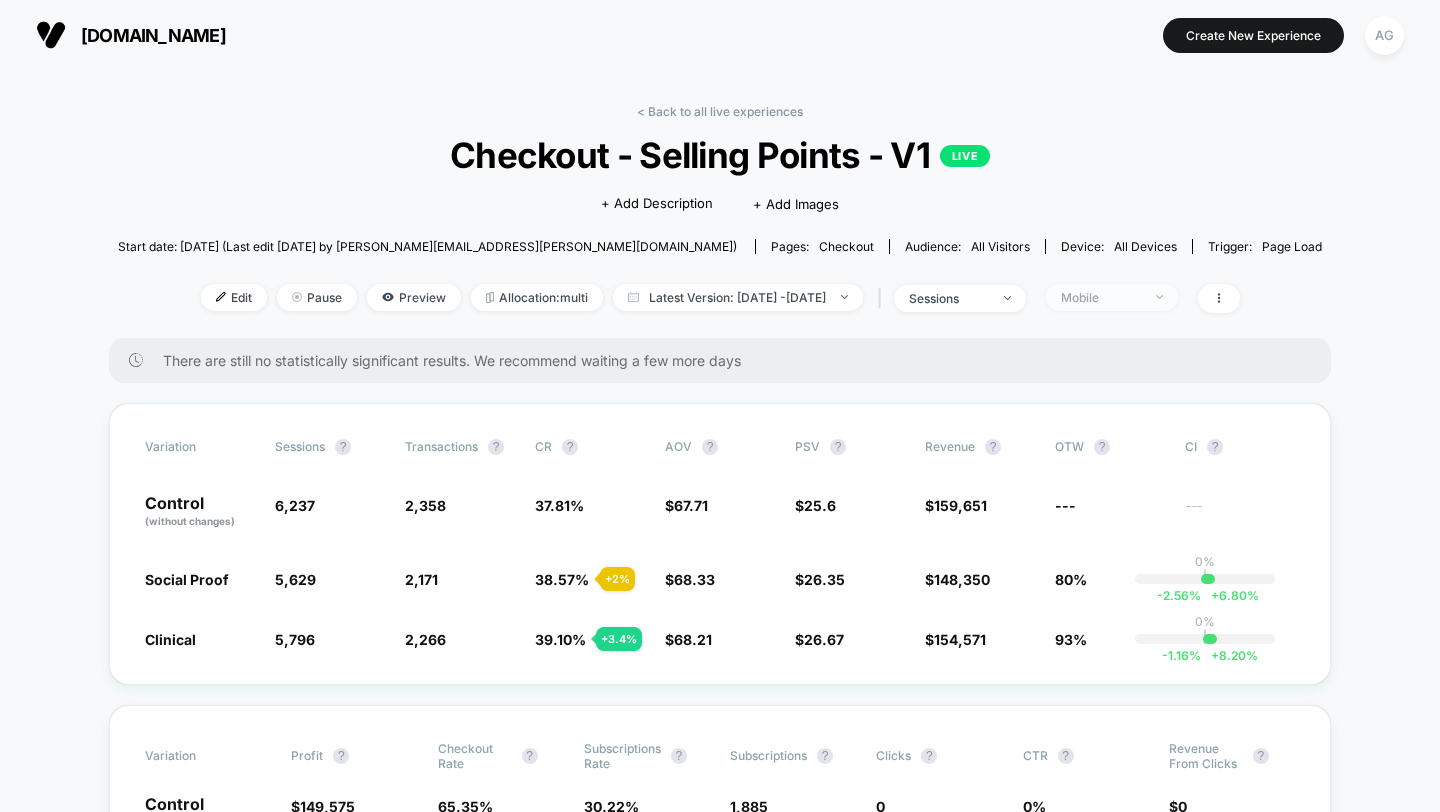 click on "Mobile" at bounding box center (1101, 297) 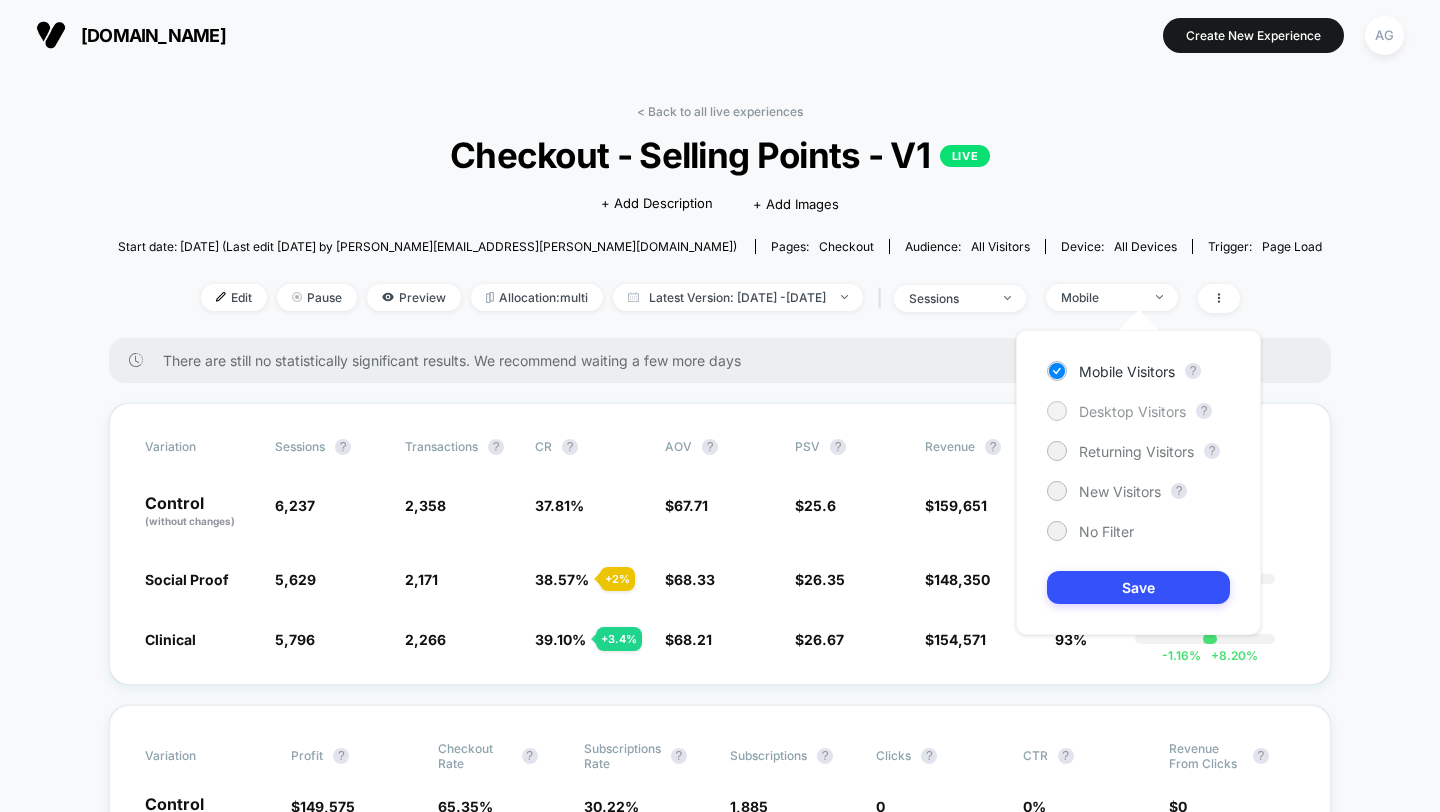 click on "Desktop Visitors" at bounding box center [1132, 411] 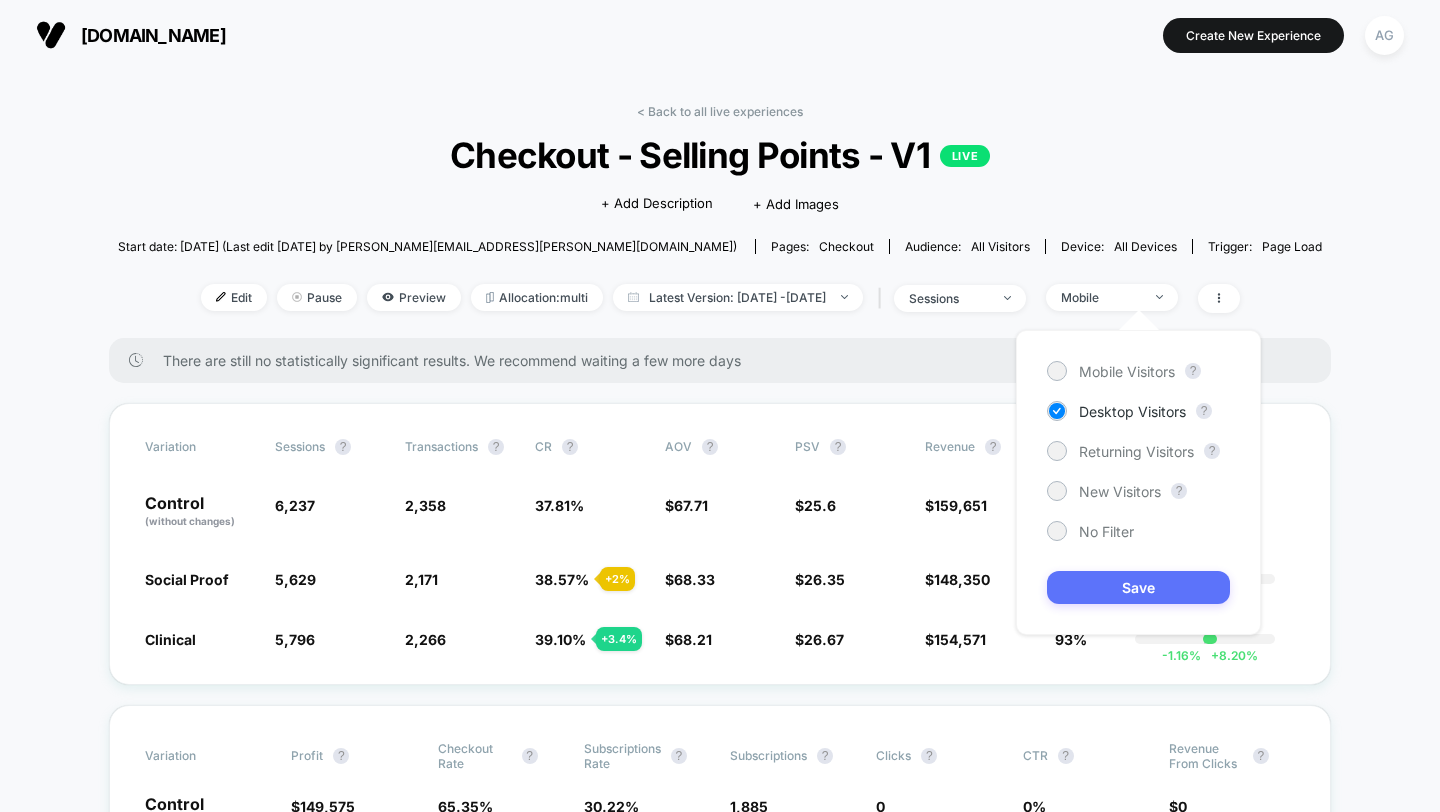 click on "Save" at bounding box center [1138, 587] 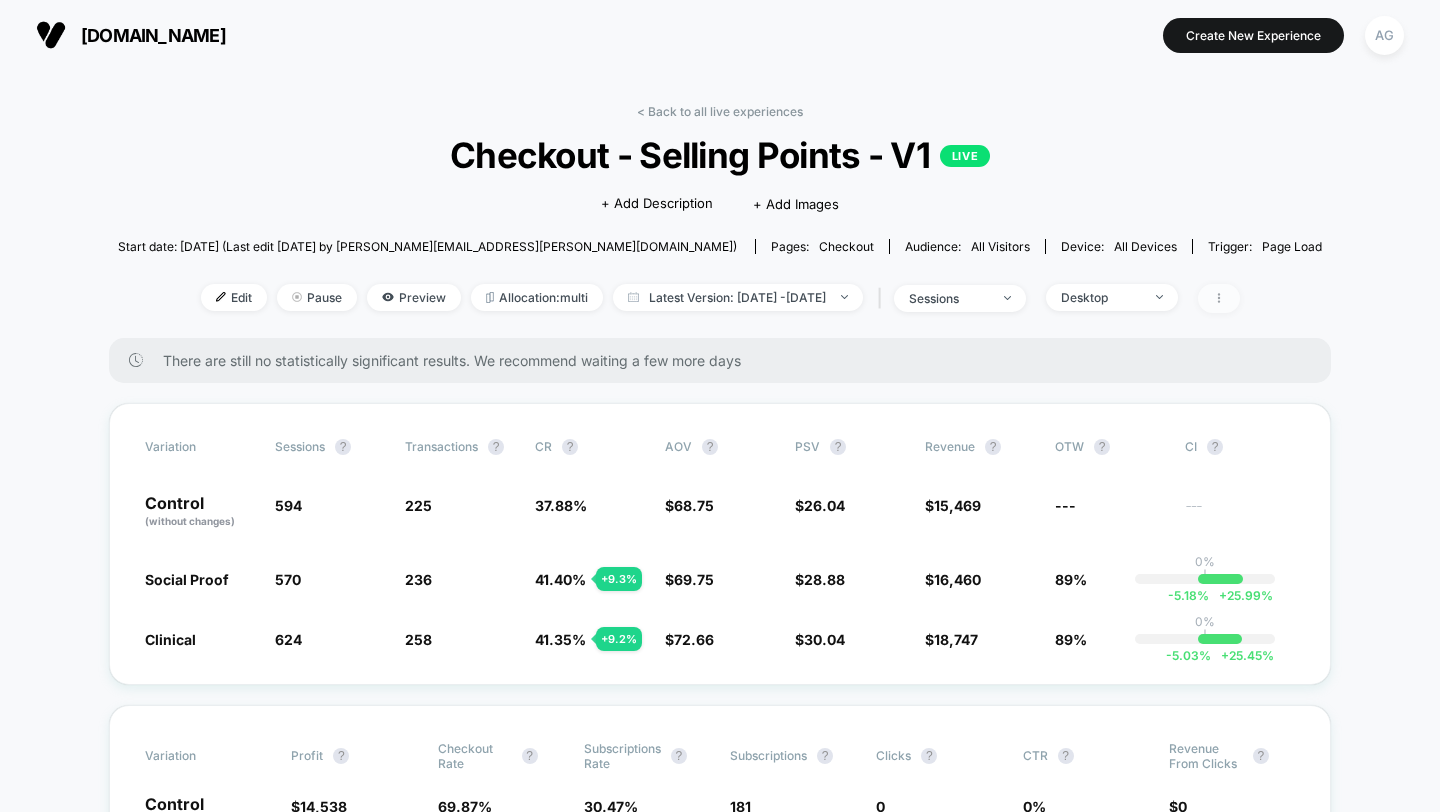 click 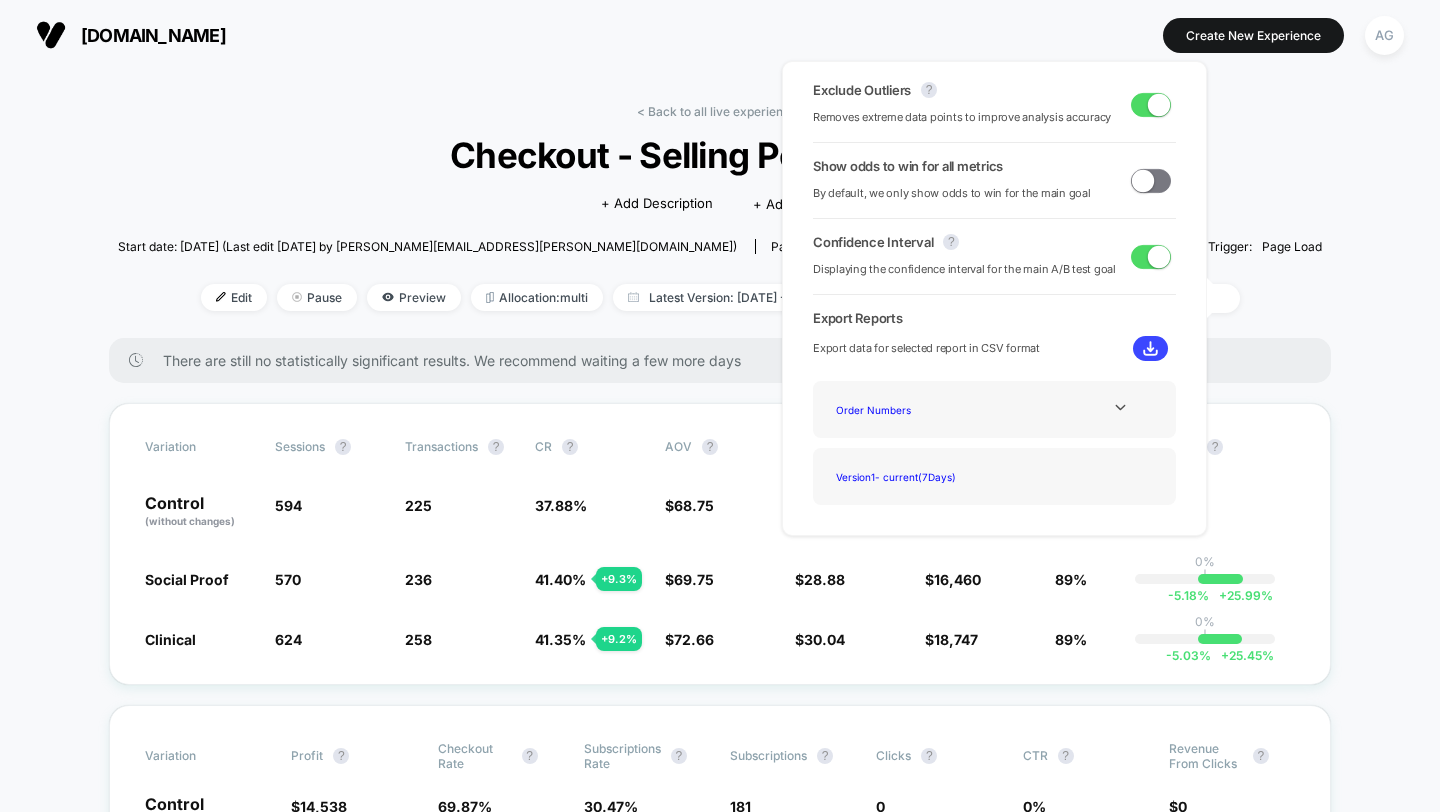 click on "Exclude Outliers ? Removes extreme data points to improve analysis accuracy" at bounding box center (994, 104) 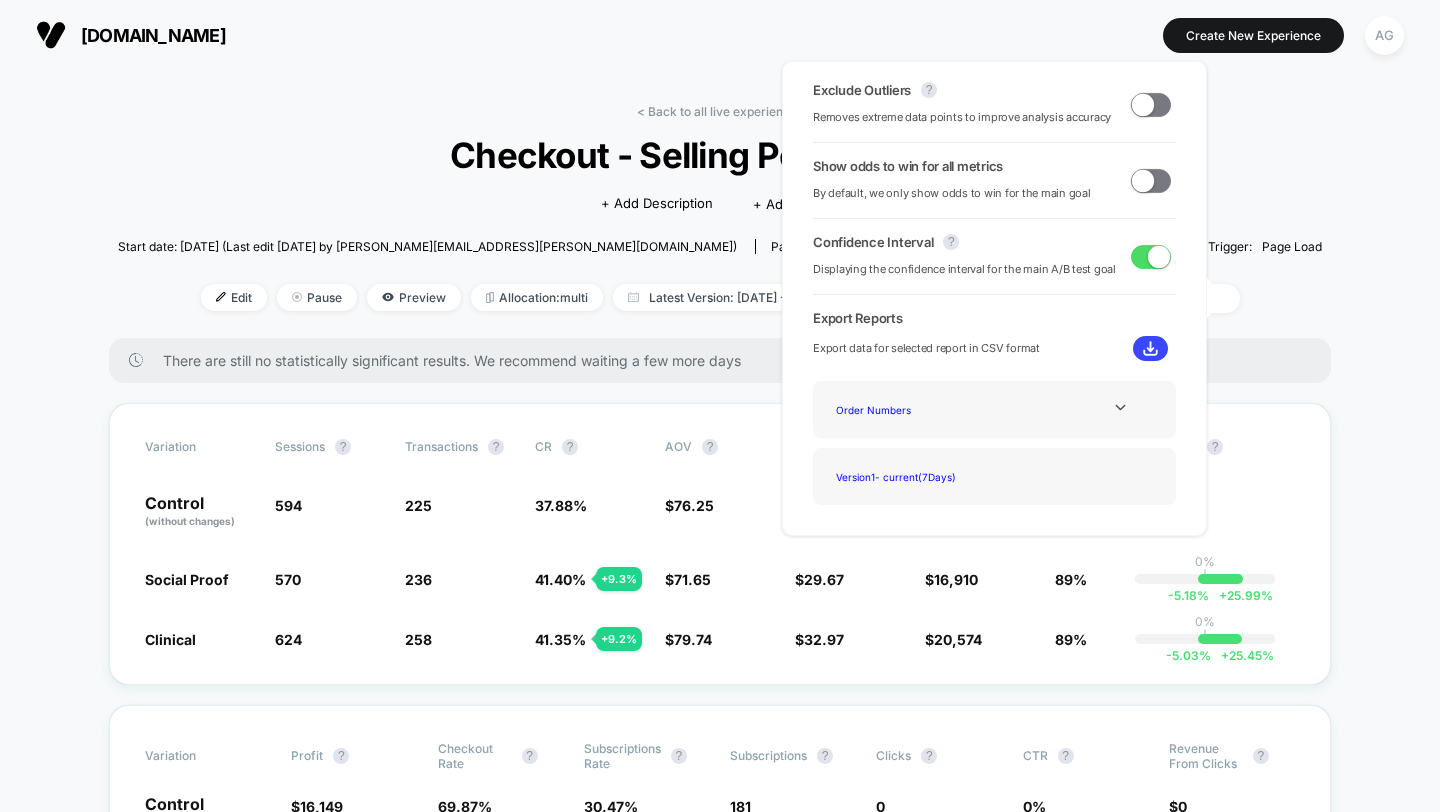 click on "< Back to all live experiences  Checkout - Selling Points - V1 LIVE Click to edit experience details + Add Description + Add Images Start date: [DATE] (Last edit [DATE] by [PERSON_NAME][EMAIL_ADDRESS][PERSON_NAME][DOMAIN_NAME]) Pages: checkout Audience: All Visitors Device: all devices Trigger: Page Load Edit Pause  Preview Allocation:  multi Latest Version:     [DATE]    -    [DATE] |   sessions   Desktop There are still no statistically significant results. We recommend waiting a few more days Variation Sessions ? Transactions ? CR ? AOV ? PSV ? Revenue ? OTW ? CI ? Control (without changes) 594 225 37.88 % $ 76.25 $ 28.88 $ 17,156 --- --- Social Proof 570 - 4 % 236 + 9.3 % 41.40 % + 9.3 % $ 71.65 - 6 % $ 29.67 + 2.7 % $ 16,910 + 2.7 % 89% 0% | -5.18 % + 25.99 % Clinical  624 + 5.1 % 258 + 9.2 % 41.35 % + 9.2 % $ 79.74 + 4.6 % $ 32.97 + 14.2 % $ 20,574 + 14.2 % 89% 0% | -5.03 % + 25.45 % Variation Profit ? Checkout Rate ? Subscriptions Rate ? Subscriptions ? Clicks ? CTR ? Revenue From Clicks ? Control $ 16,149 69.87" at bounding box center [720, 3159] 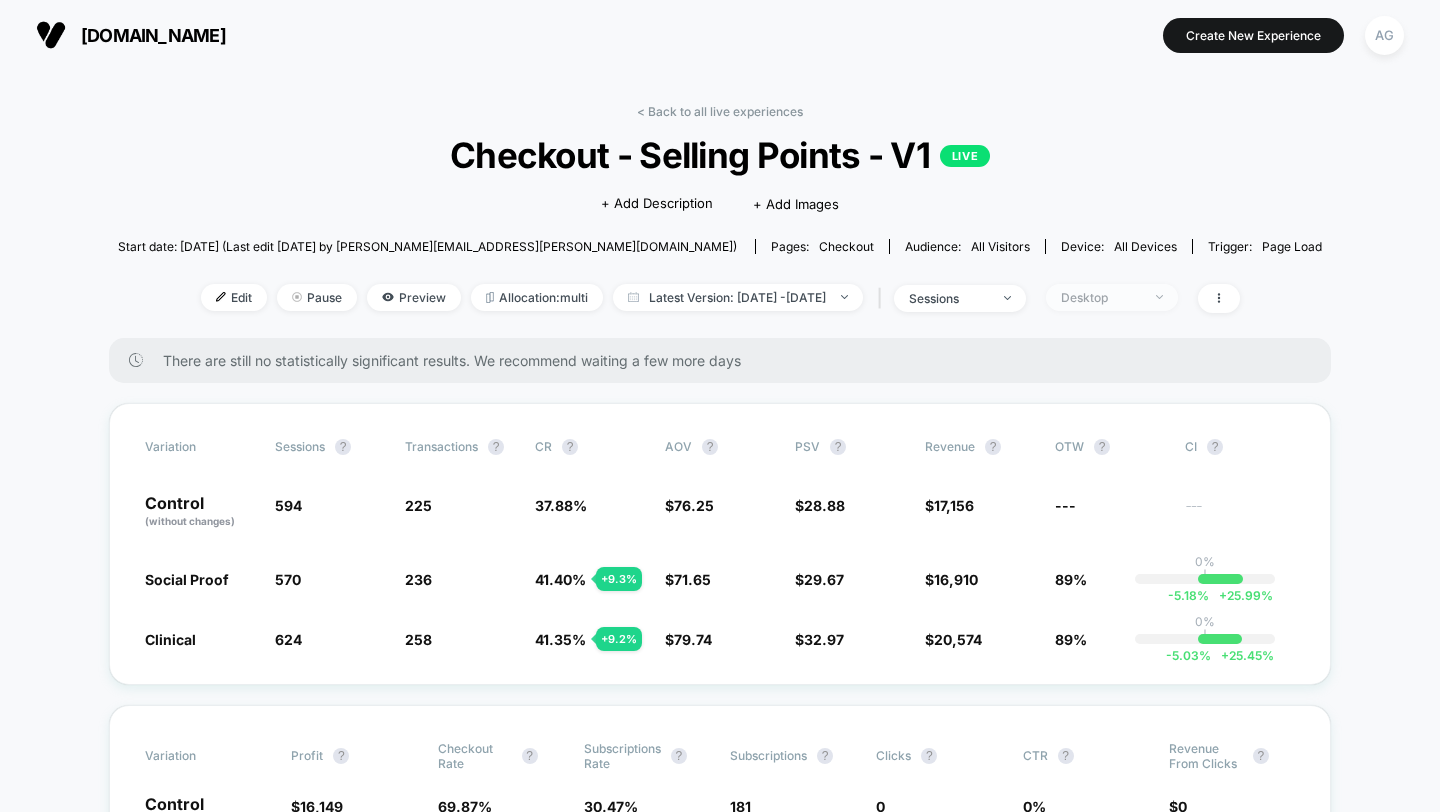 click on "Desktop" at bounding box center [1101, 297] 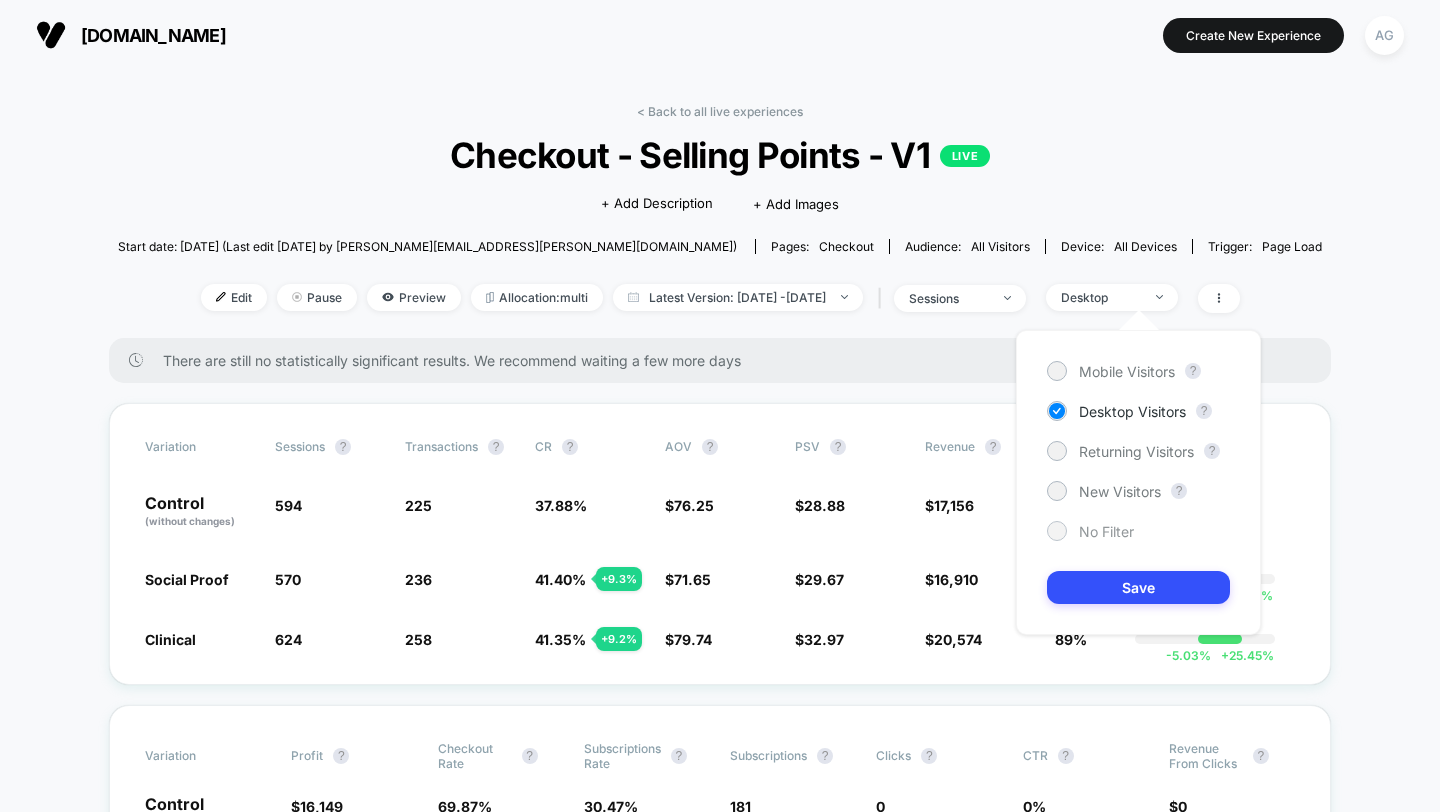 click at bounding box center [1057, 531] 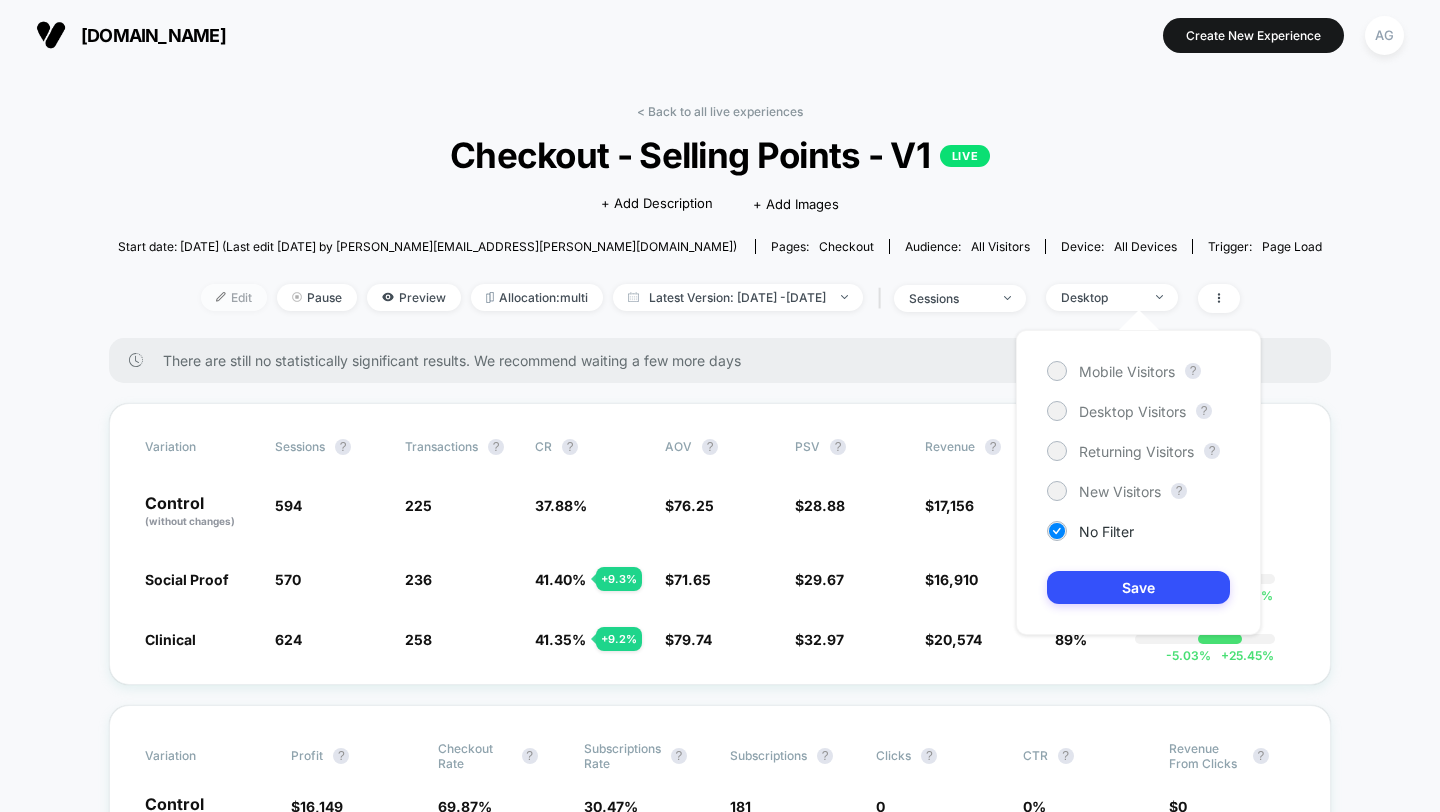 click at bounding box center [221, 297] 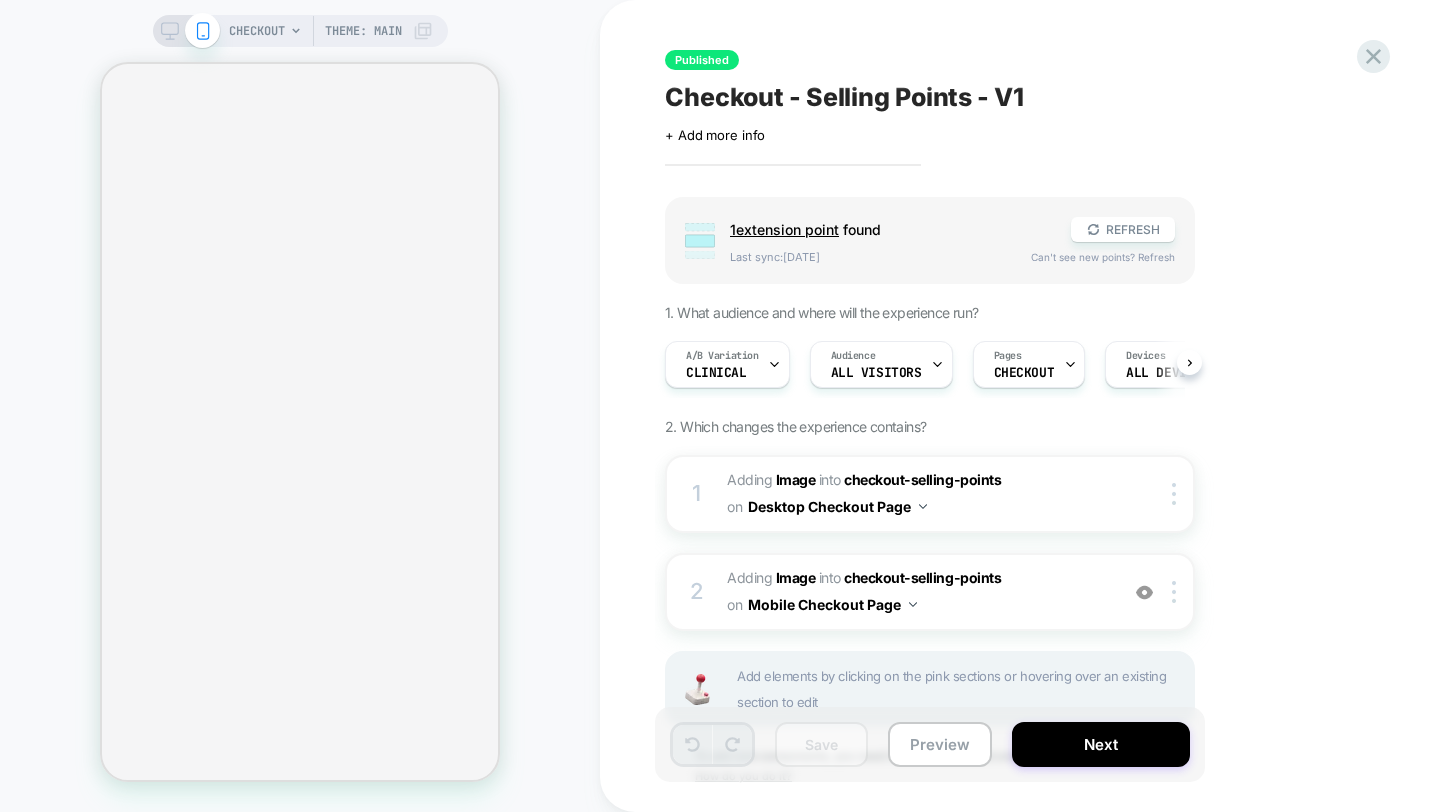 scroll, scrollTop: 0, scrollLeft: 1, axis: horizontal 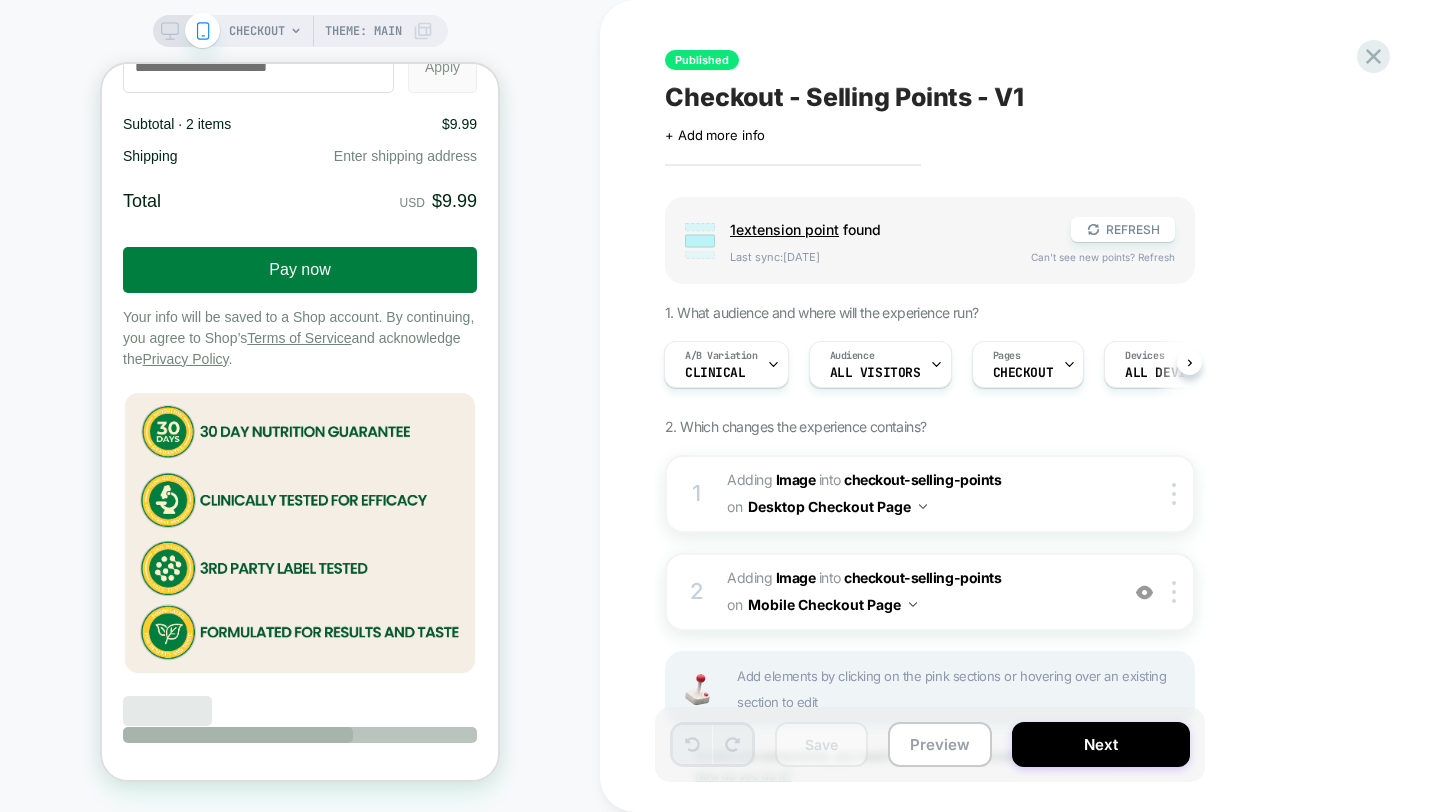 click 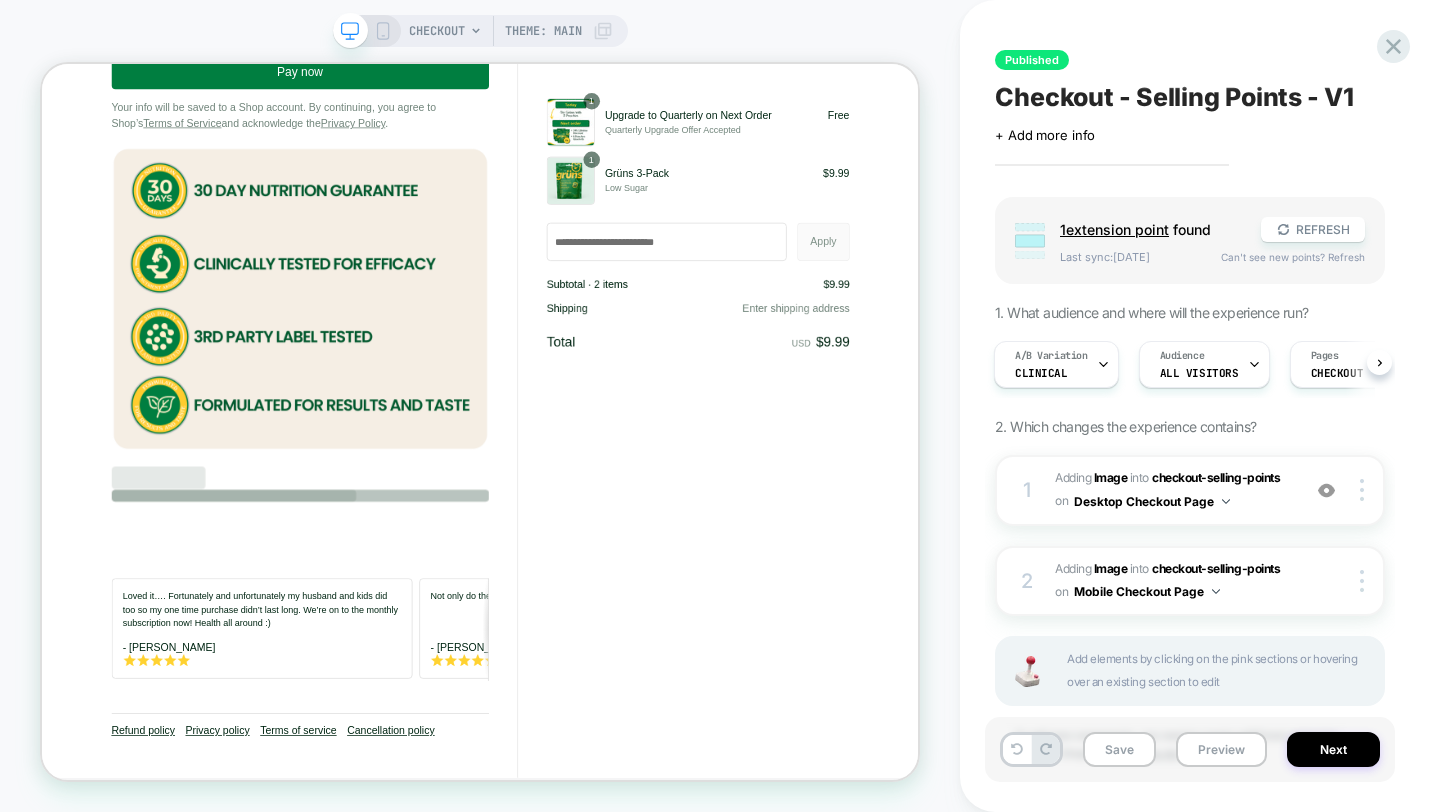 scroll, scrollTop: 0, scrollLeft: 0, axis: both 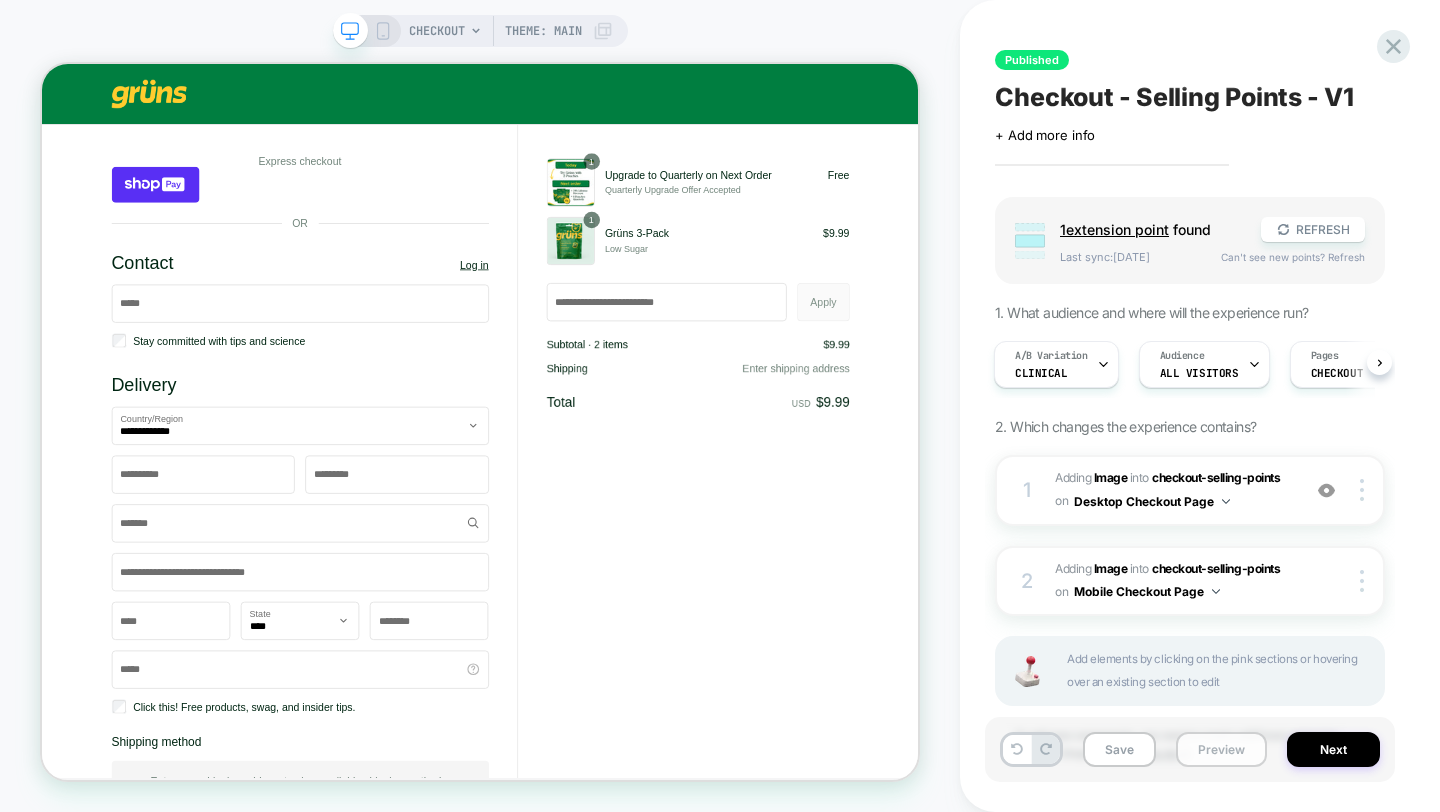 click on "Preview" at bounding box center (1221, 749) 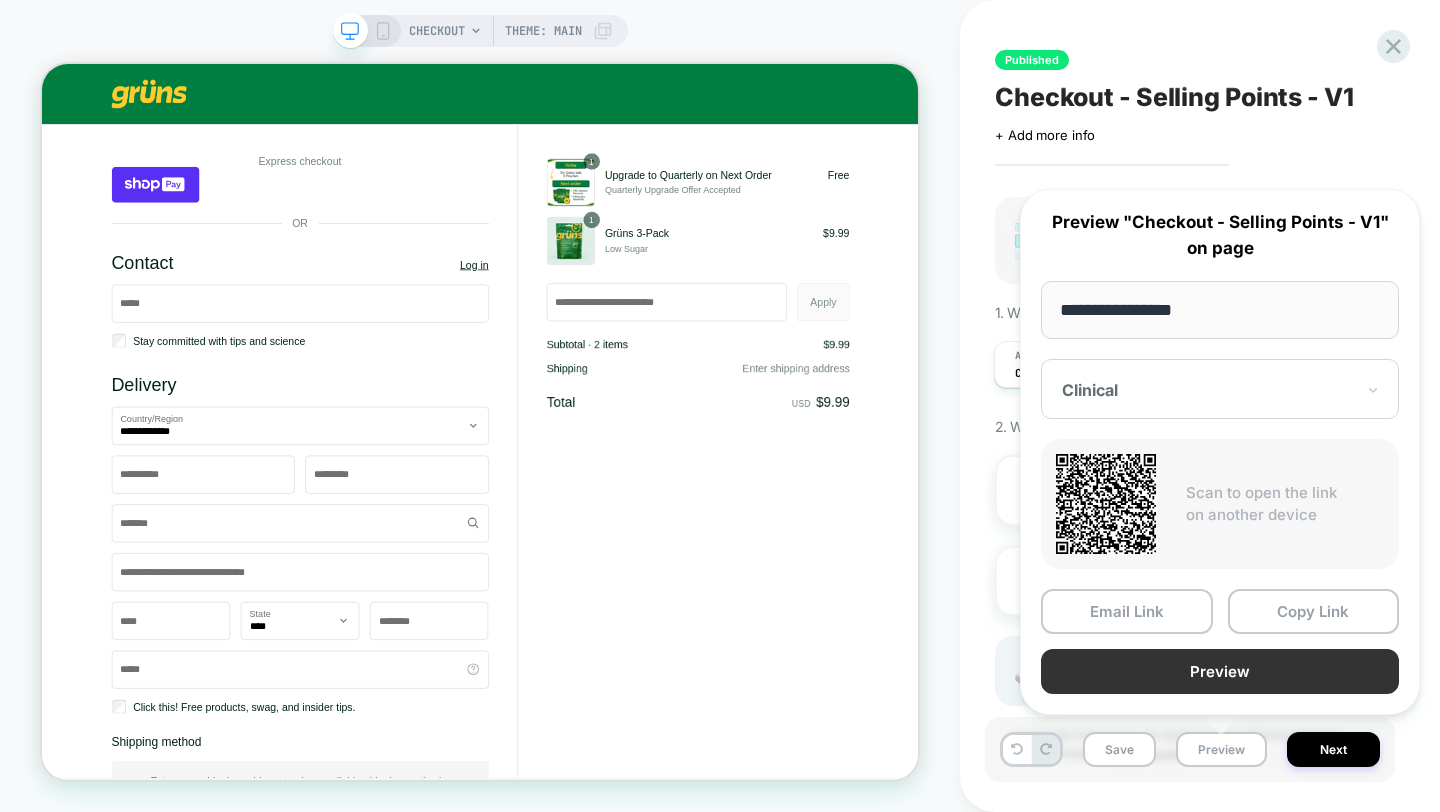 click on "Preview" at bounding box center [1220, 671] 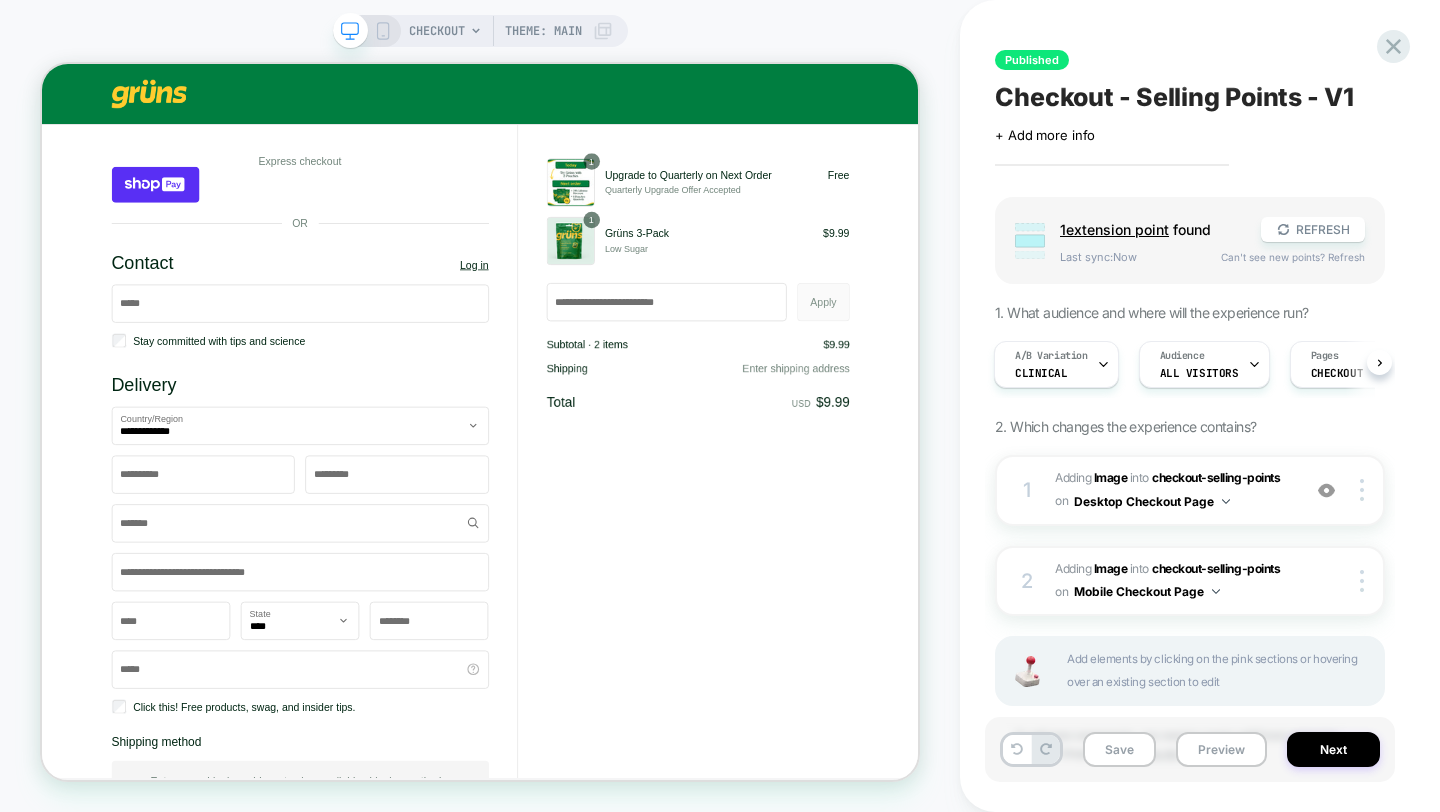 scroll, scrollTop: 0, scrollLeft: 2, axis: horizontal 